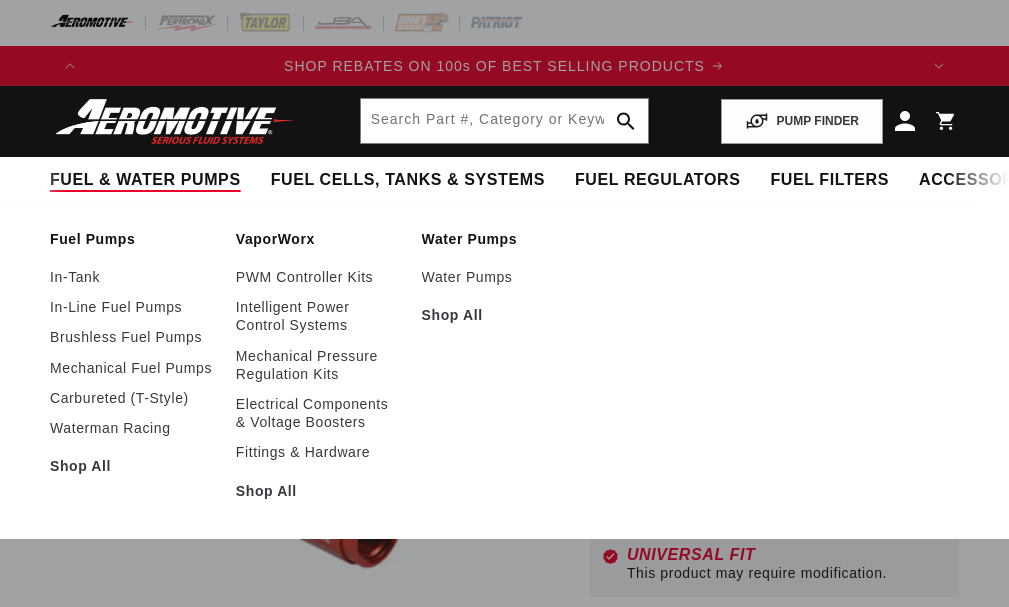 scroll, scrollTop: 0, scrollLeft: 0, axis: both 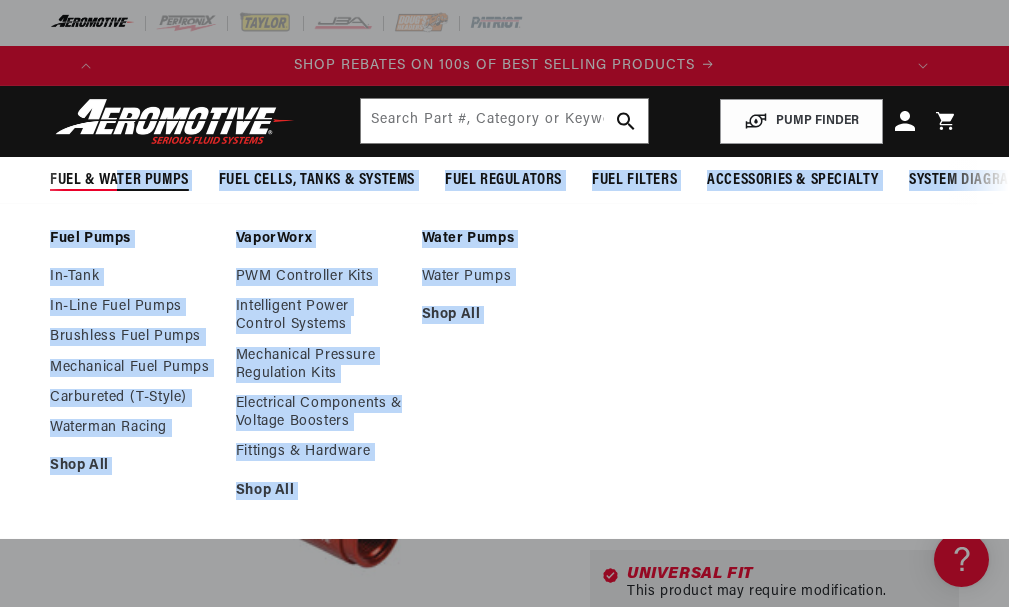 drag, startPoint x: 82, startPoint y: 272, endPoint x: 114, endPoint y: 172, distance: 104.99524 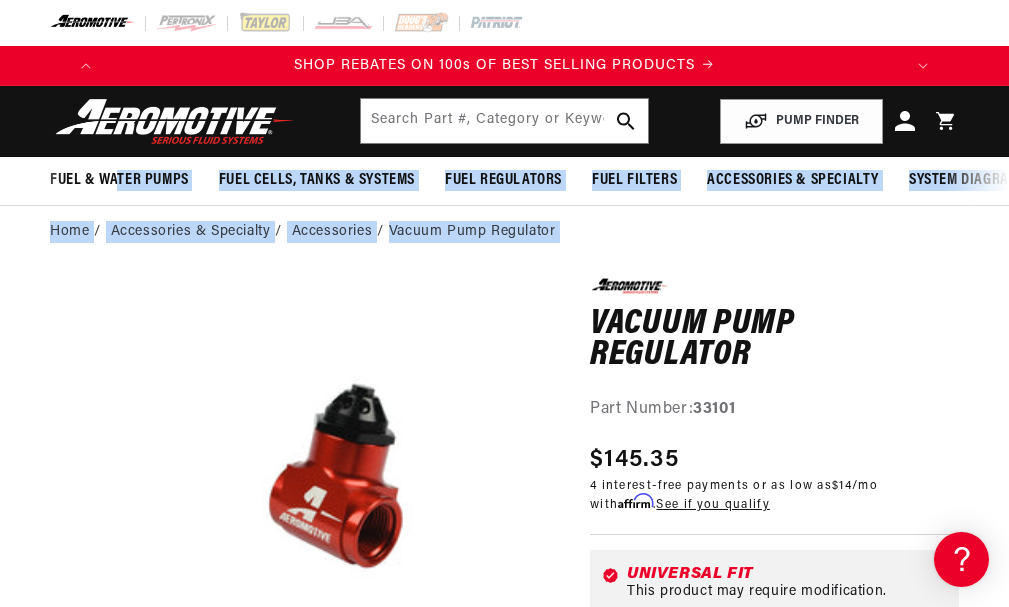 click on "Skip to product information
Open media 1 in modal
Watch Video" at bounding box center [300, 500] 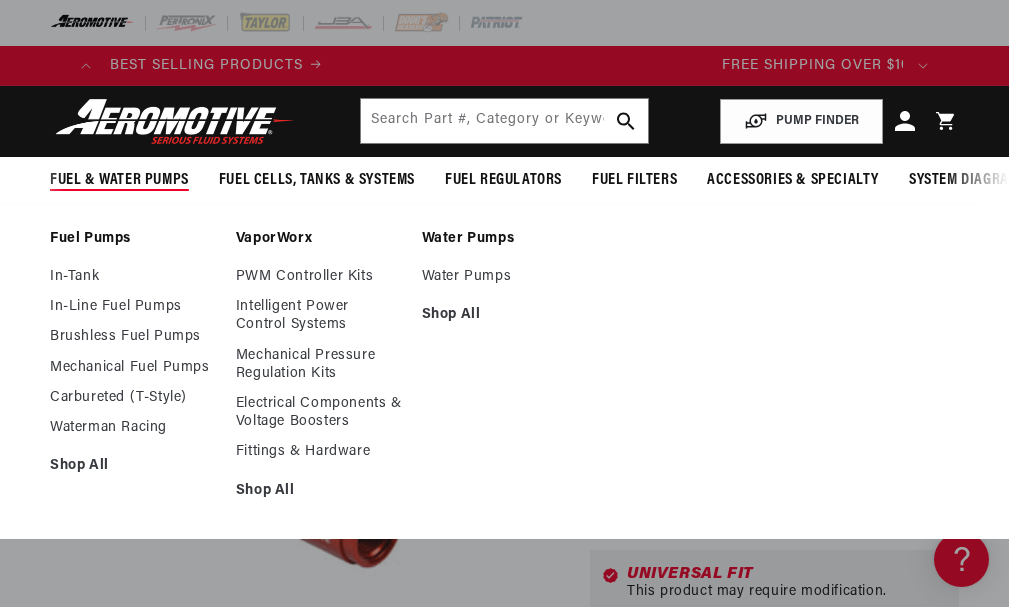scroll, scrollTop: 0, scrollLeft: 791, axis: horizontal 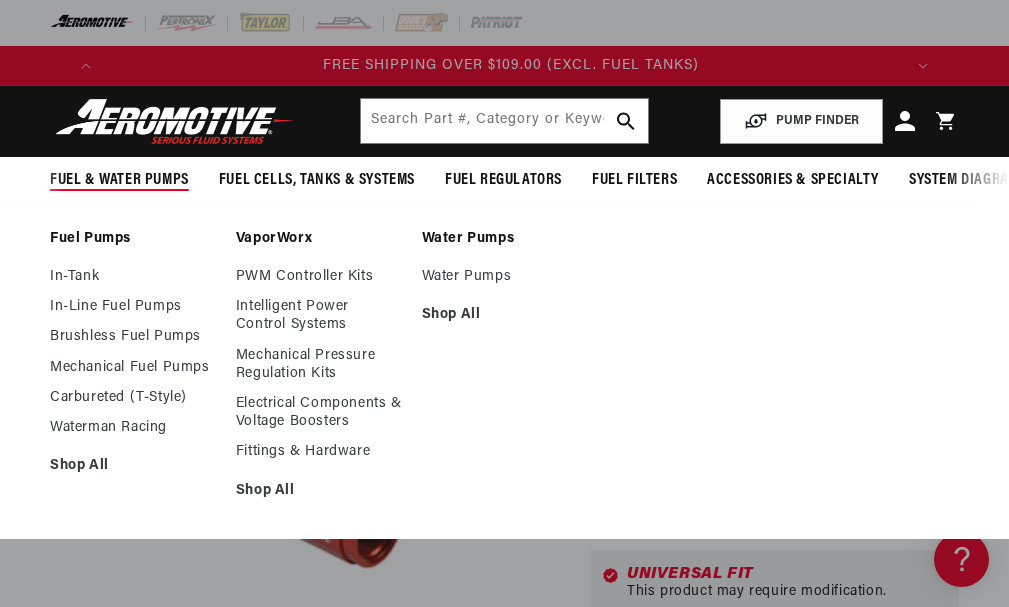 click on "Fuel & Water Pumps" at bounding box center [119, 180] 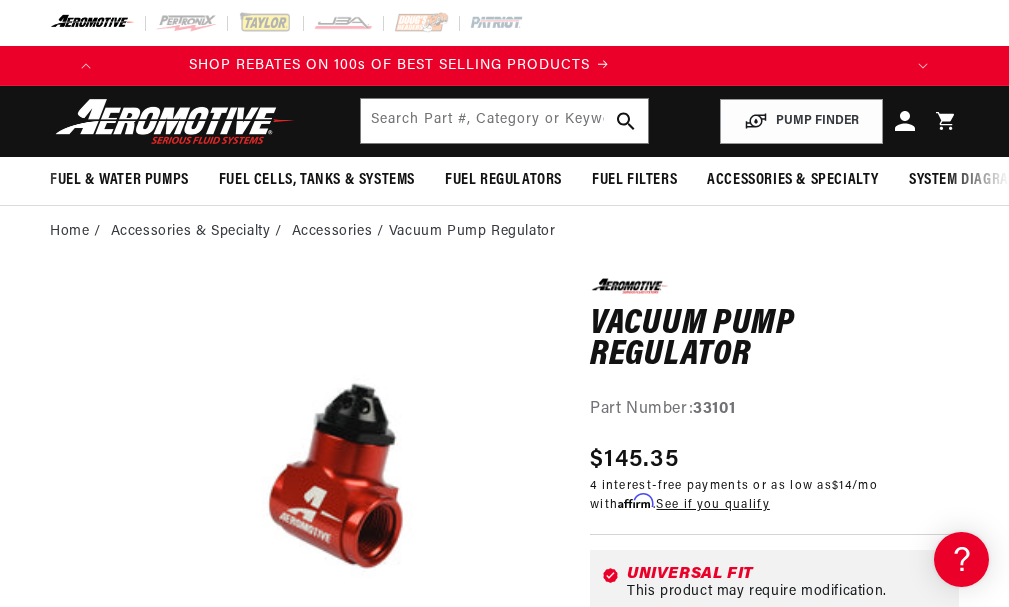 scroll, scrollTop: 0, scrollLeft: 0, axis: both 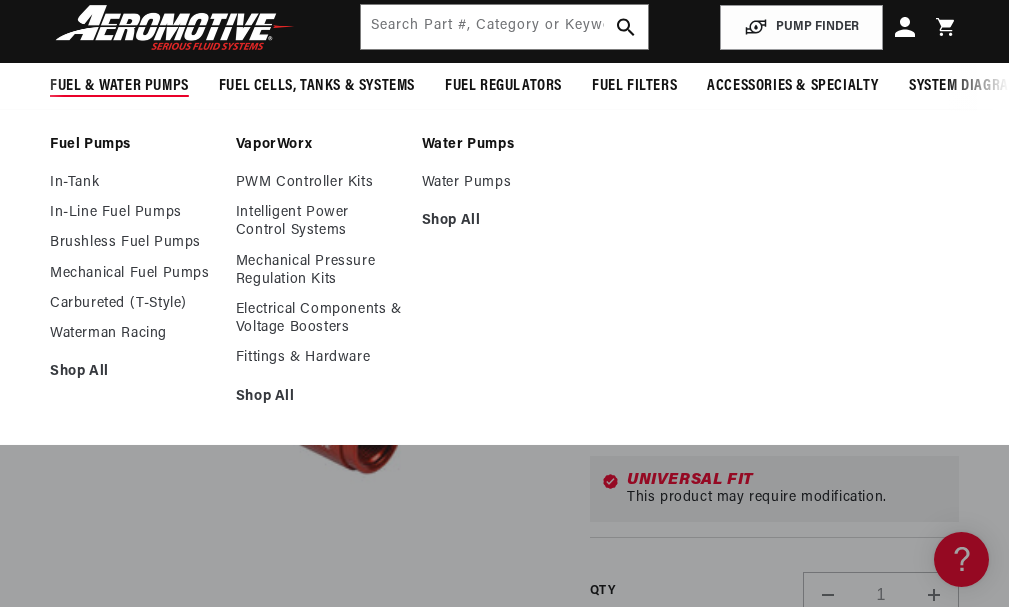 click on "Fuel & Water Pumps" at bounding box center [119, 86] 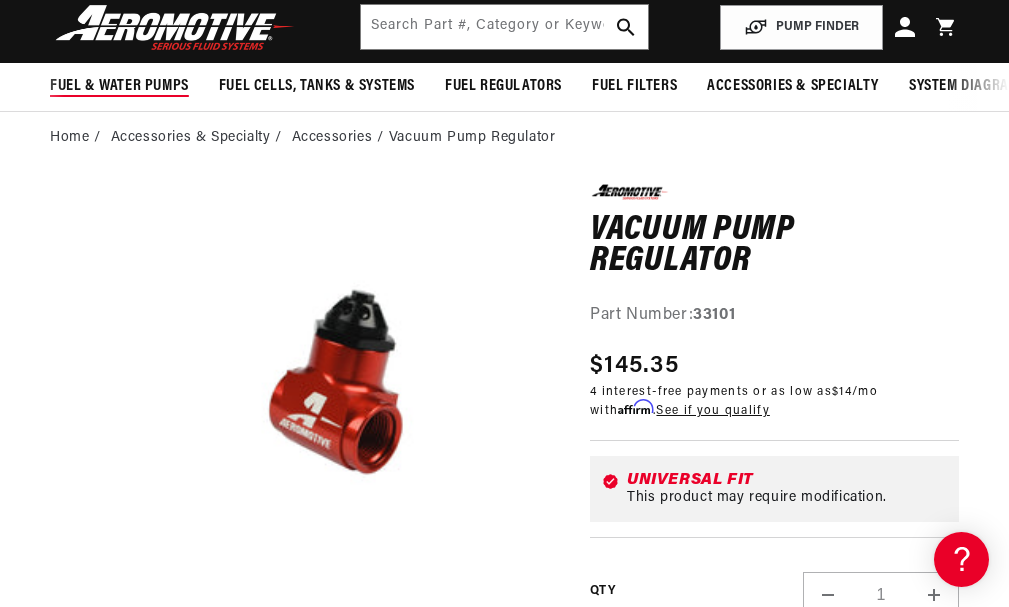 scroll, scrollTop: 0, scrollLeft: 791, axis: horizontal 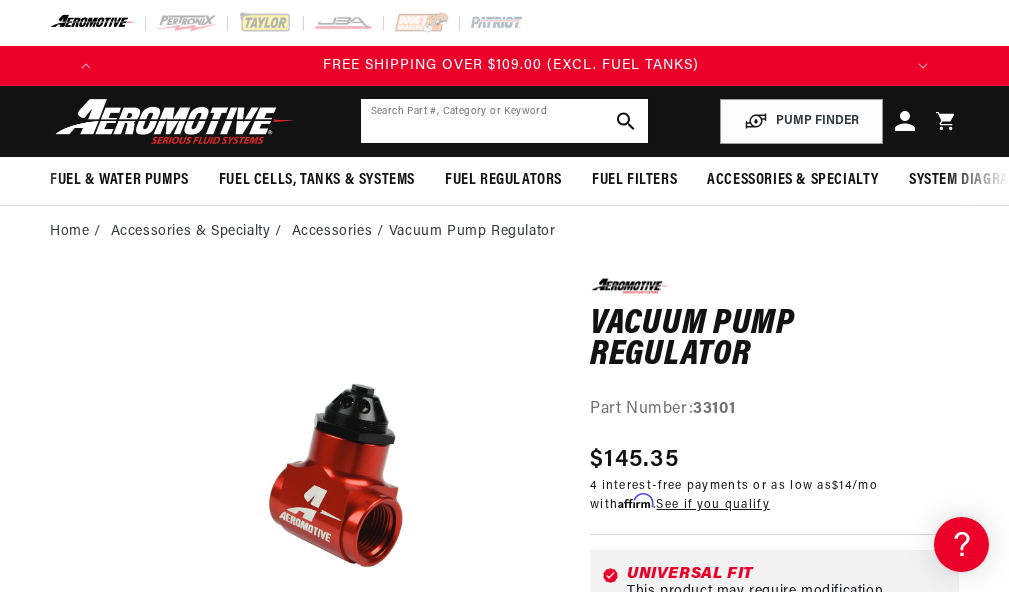 click 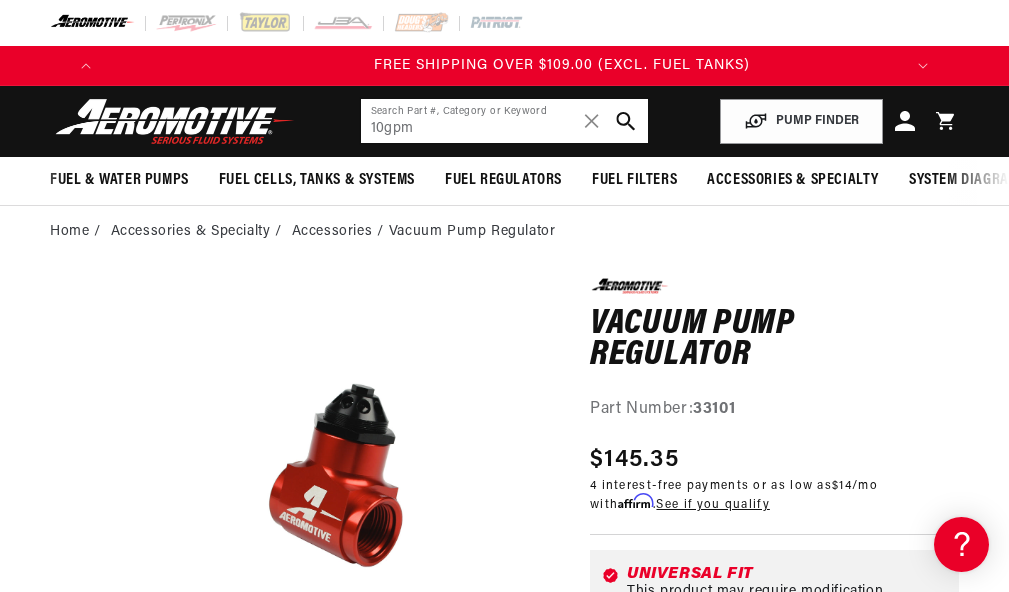 type on "10gpm" 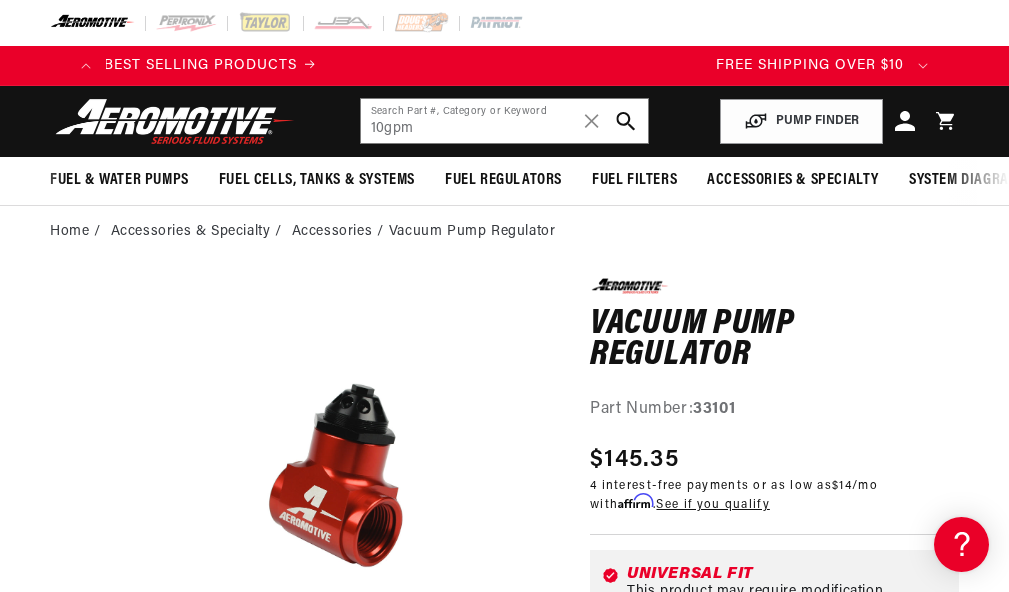 click 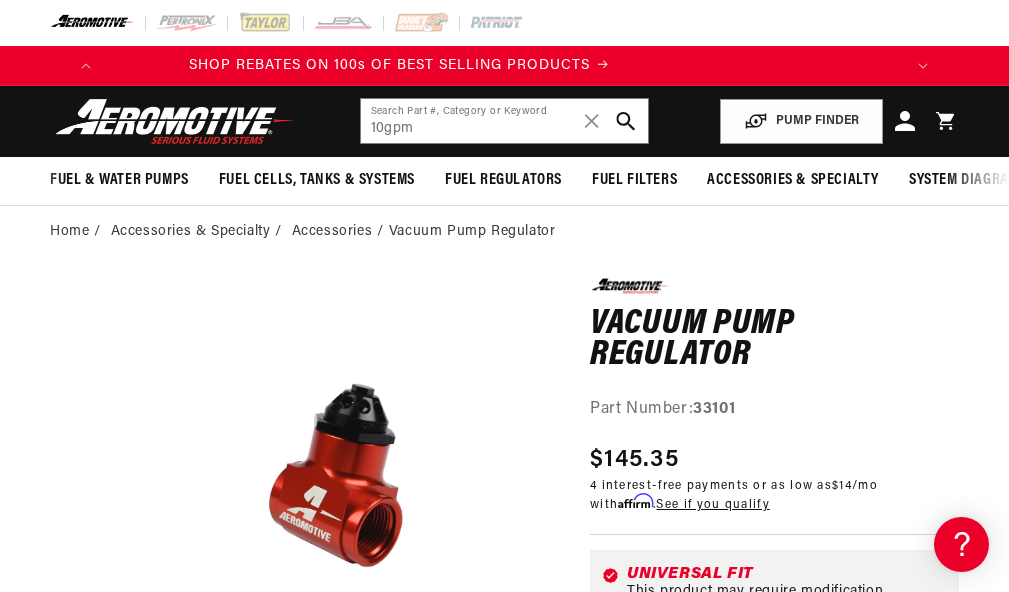 scroll, scrollTop: 0, scrollLeft: 0, axis: both 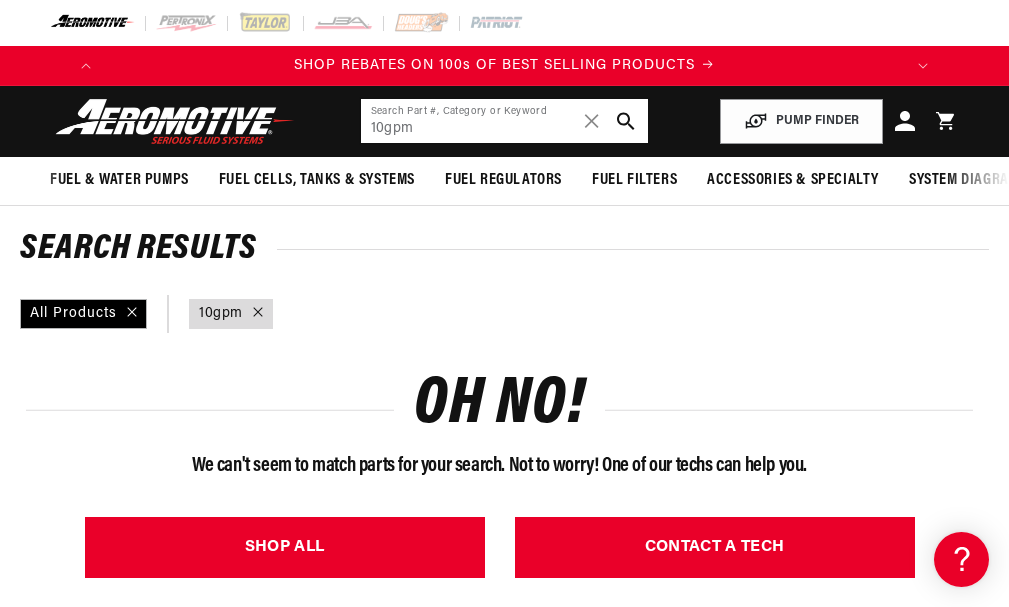 click on "10gpm" 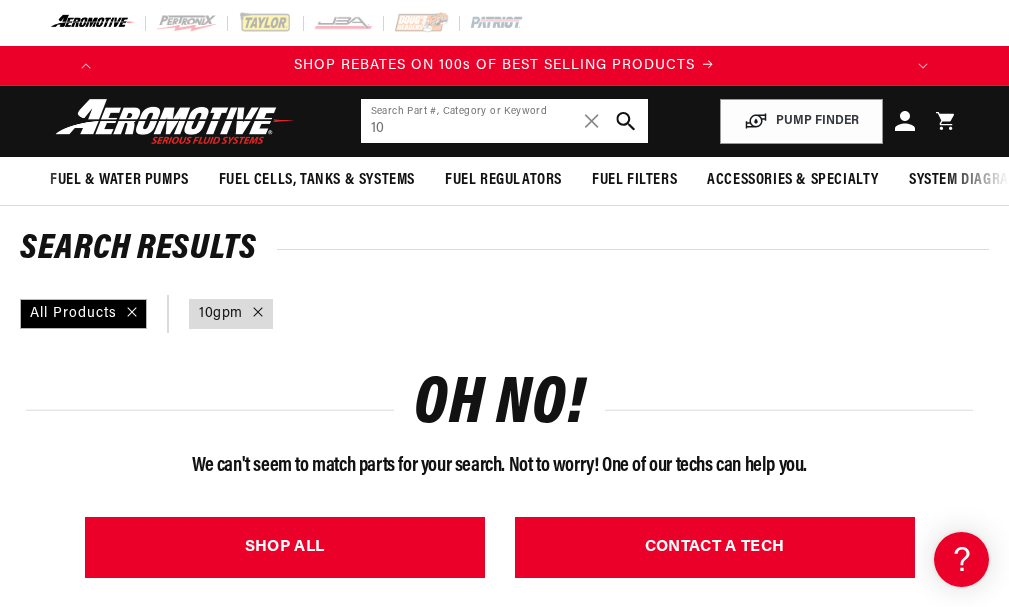 type on "10" 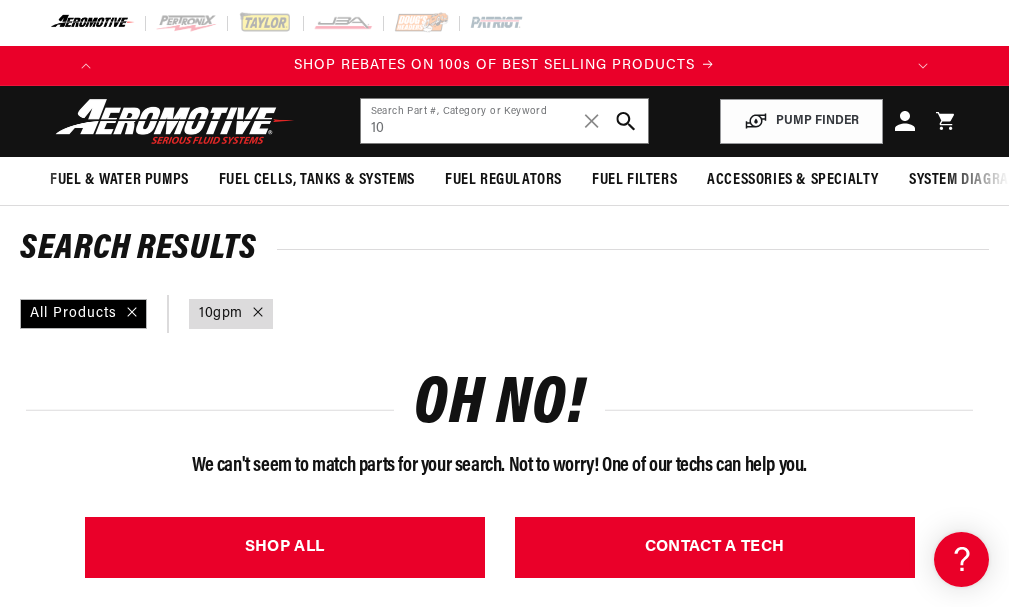 click 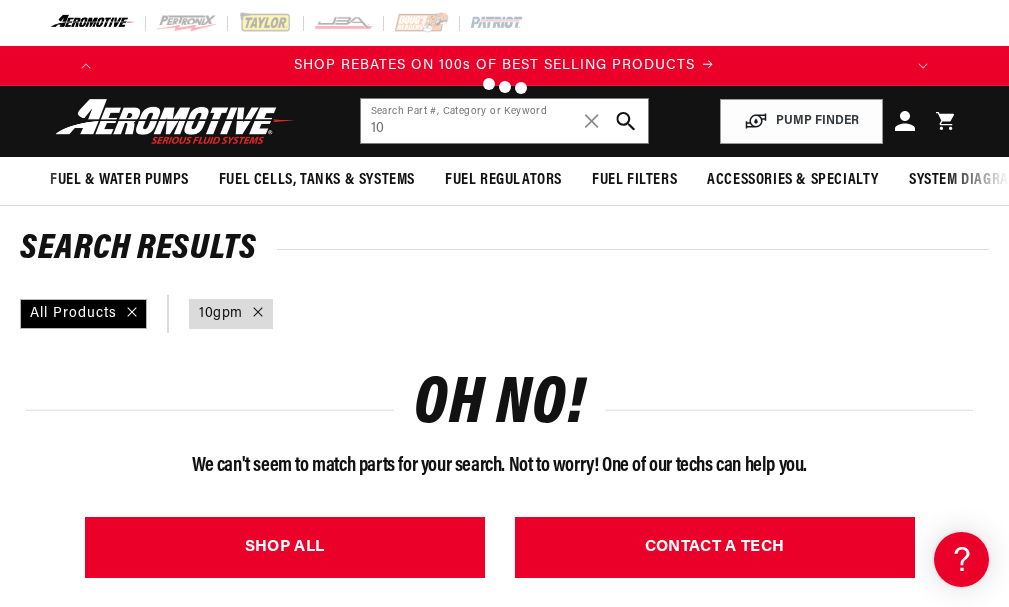 select on "2004" 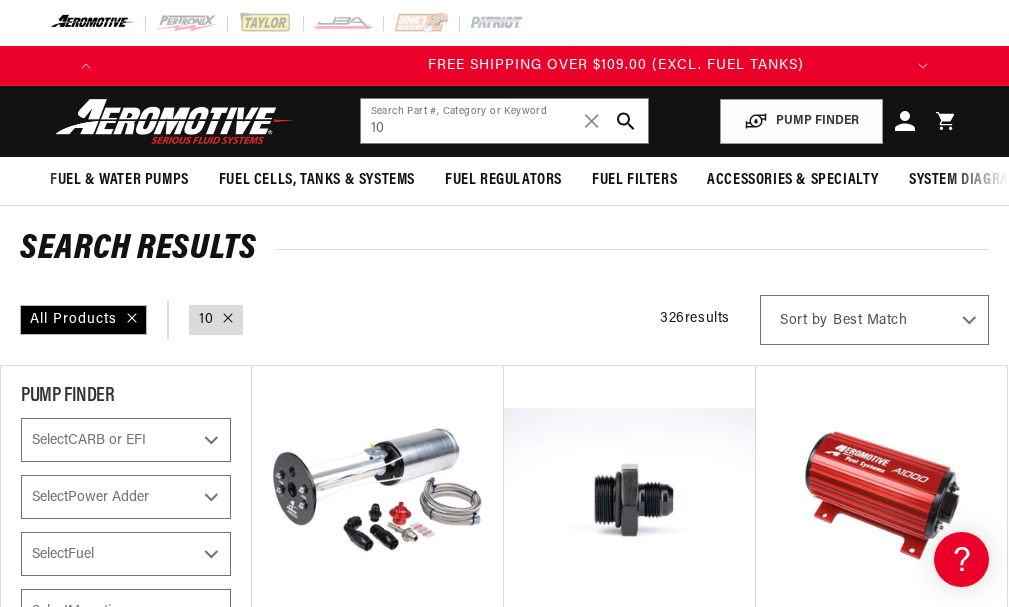 scroll, scrollTop: 0, scrollLeft: 791, axis: horizontal 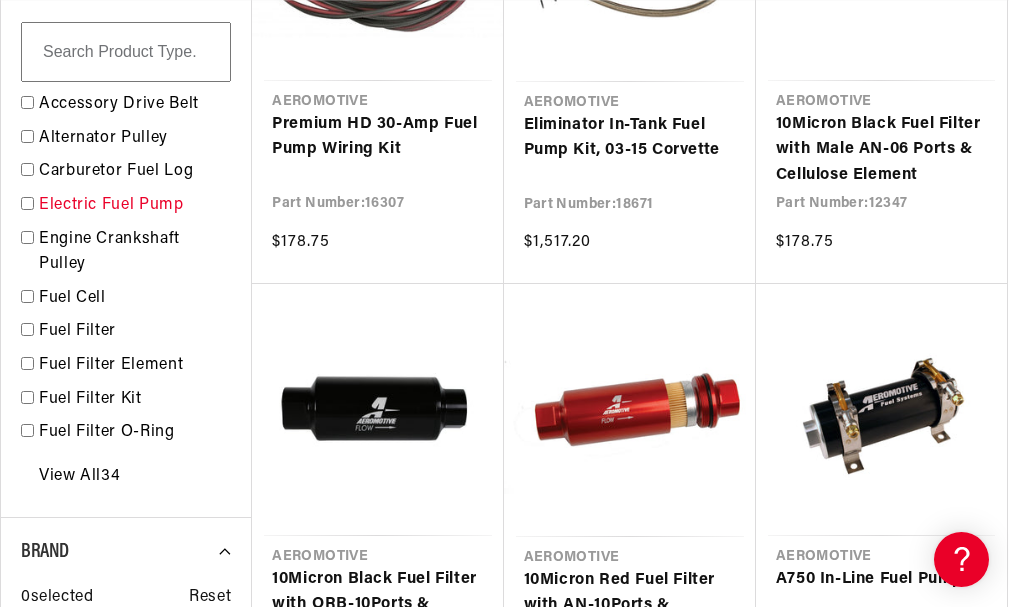 click on "Electric Fuel Pump" at bounding box center (135, 206) 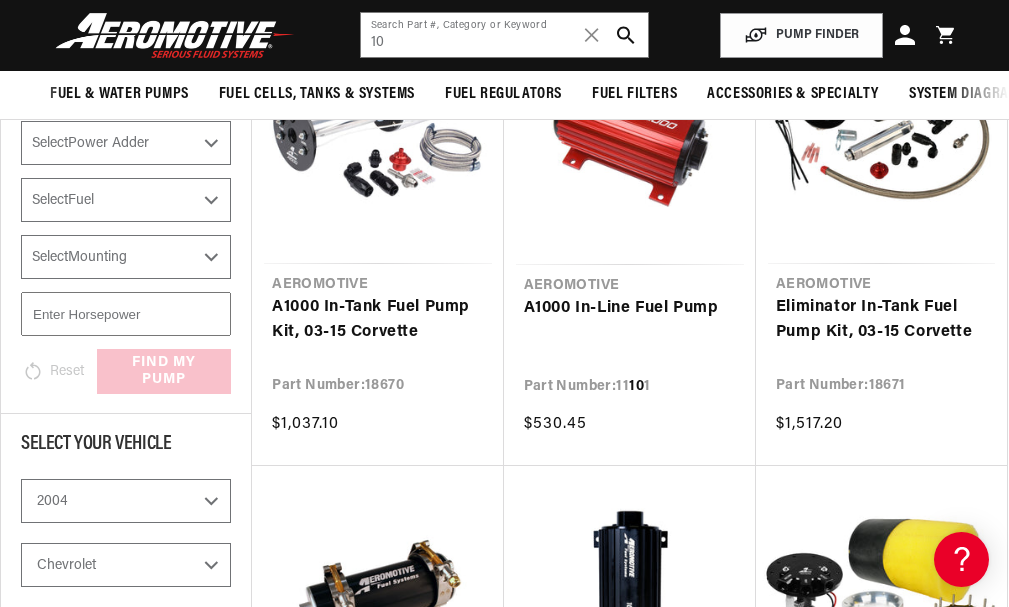 scroll, scrollTop: 310, scrollLeft: 0, axis: vertical 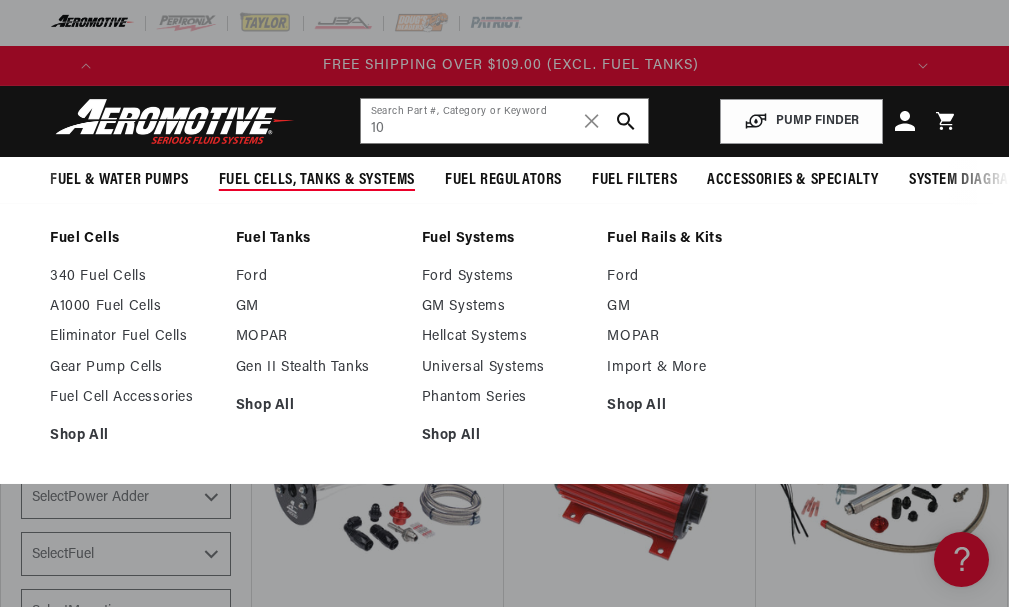 click on "Fuel Cells, Tanks & Systems" at bounding box center (317, 180) 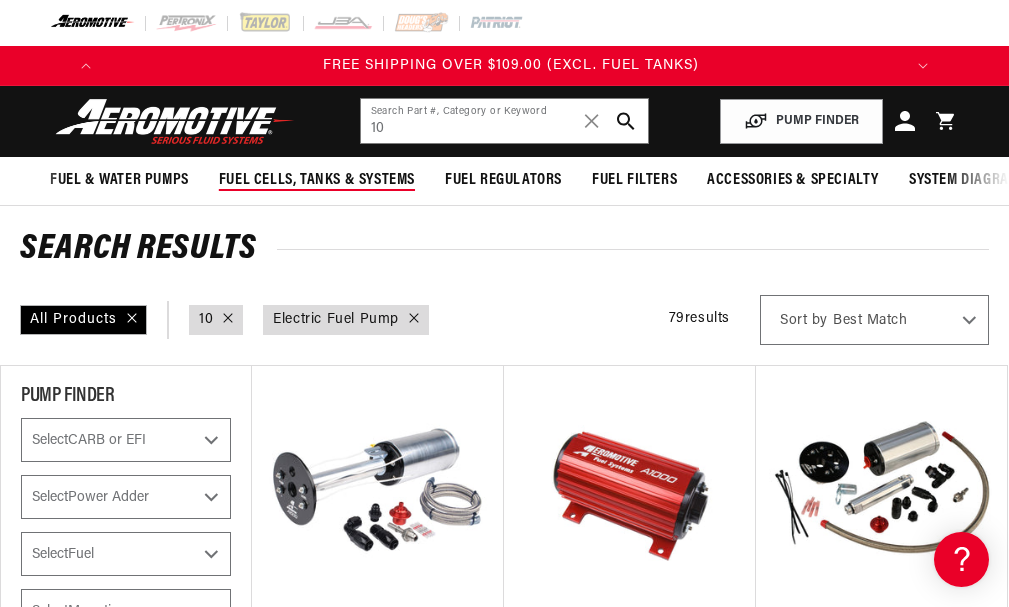 click on "Fuel Cells, Tanks & Systems" at bounding box center [317, 180] 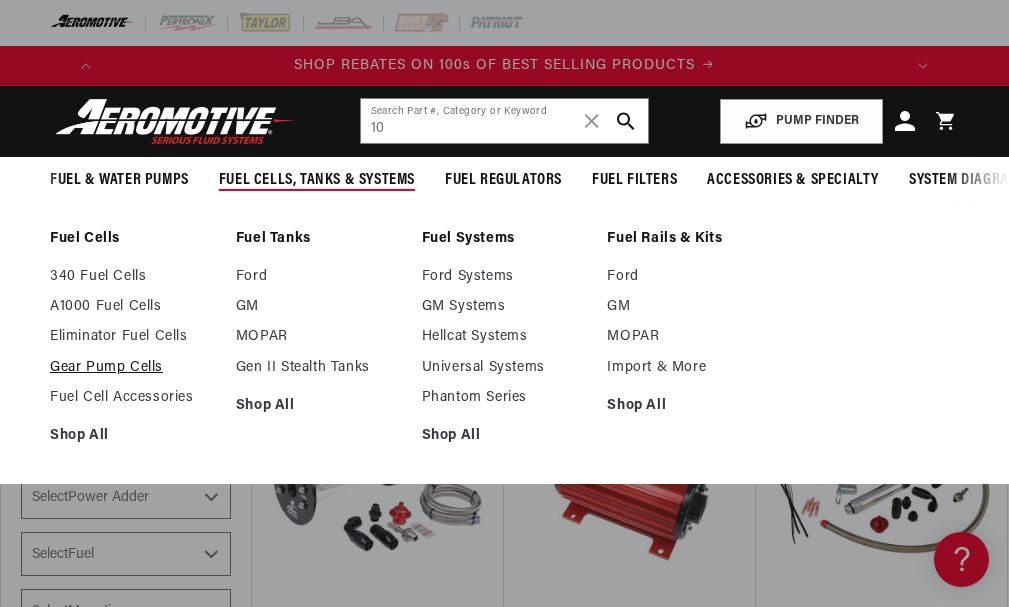 click on "Gear Pump Cells" at bounding box center [133, 368] 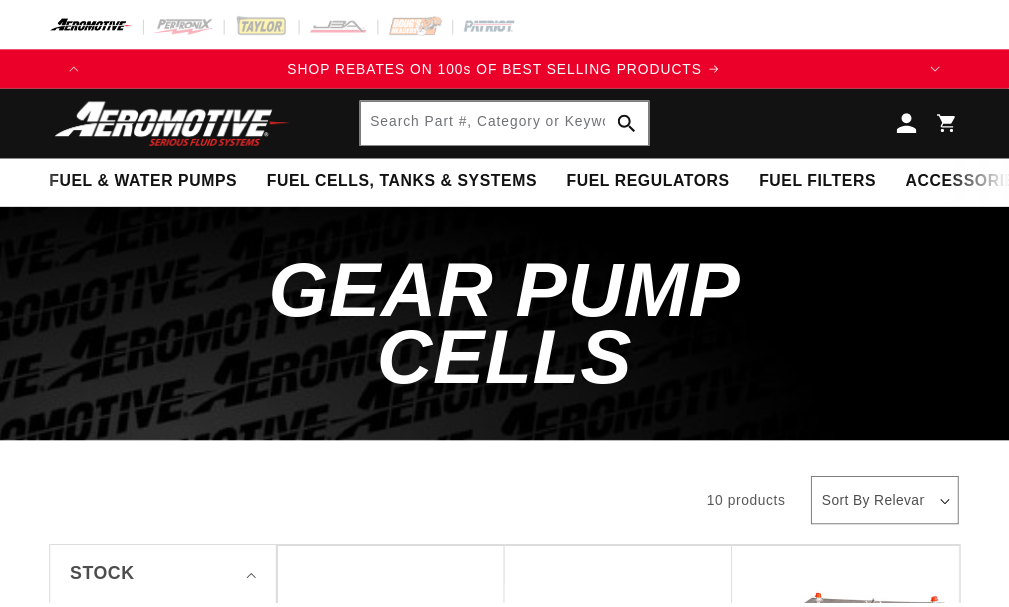 scroll, scrollTop: 0, scrollLeft: 0, axis: both 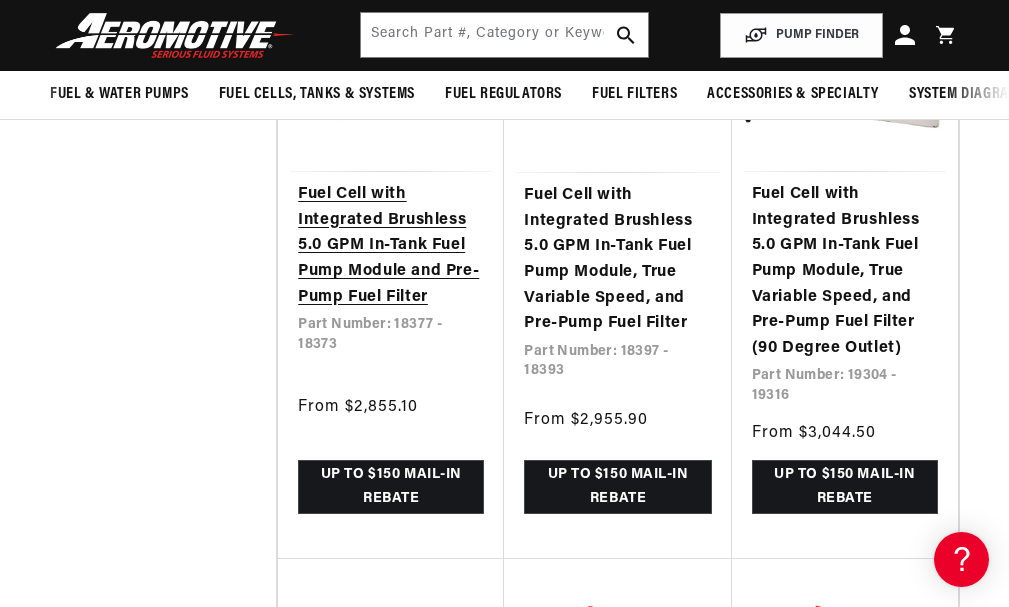 click on "Fuel Cell with Integrated Brushless 5.0 GPM In-Tank Fuel Pump Module and Pre-Pump Fuel Filter" at bounding box center (391, 246) 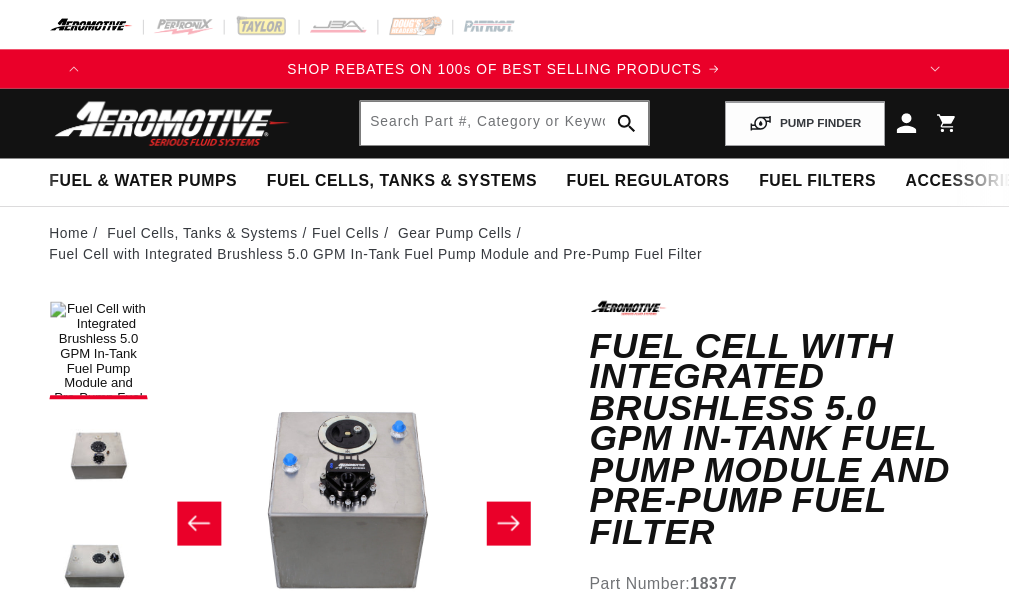 scroll, scrollTop: 0, scrollLeft: 0, axis: both 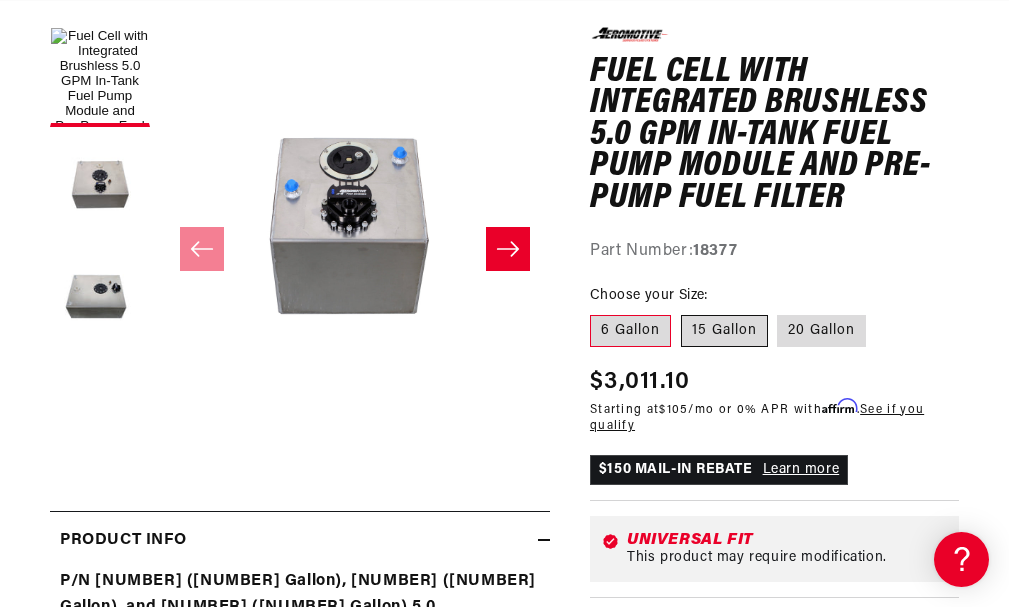 click on "15 Gallon" at bounding box center (724, 331) 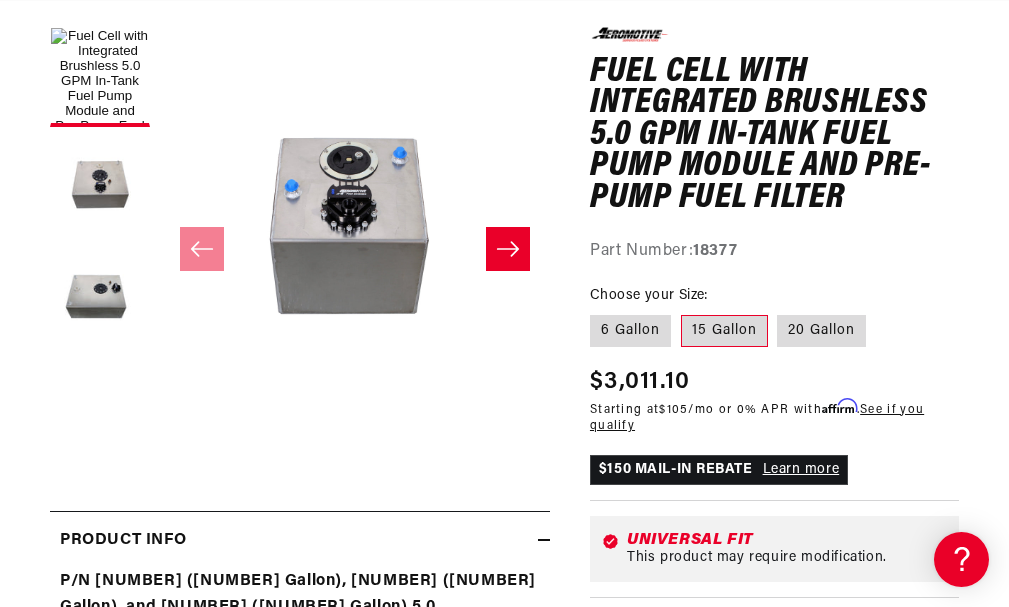 scroll, scrollTop: 0, scrollLeft: 791, axis: horizontal 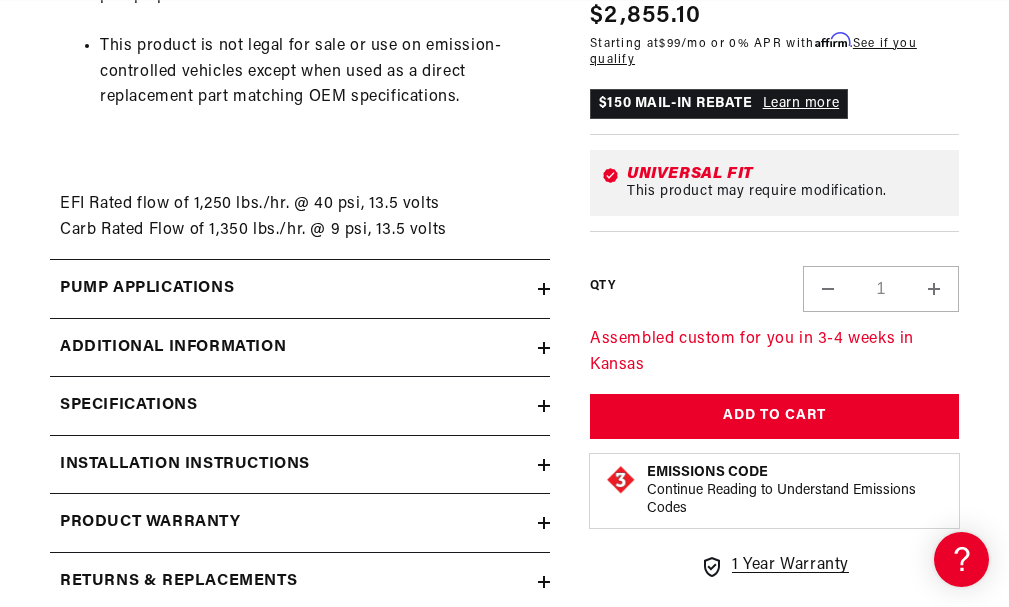 click 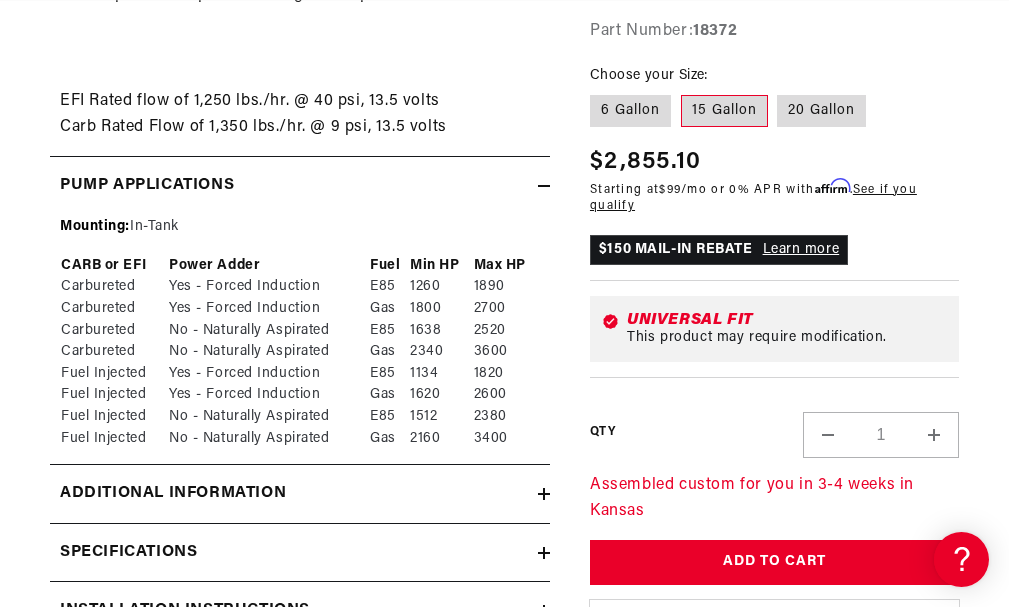 scroll, scrollTop: 3104, scrollLeft: 0, axis: vertical 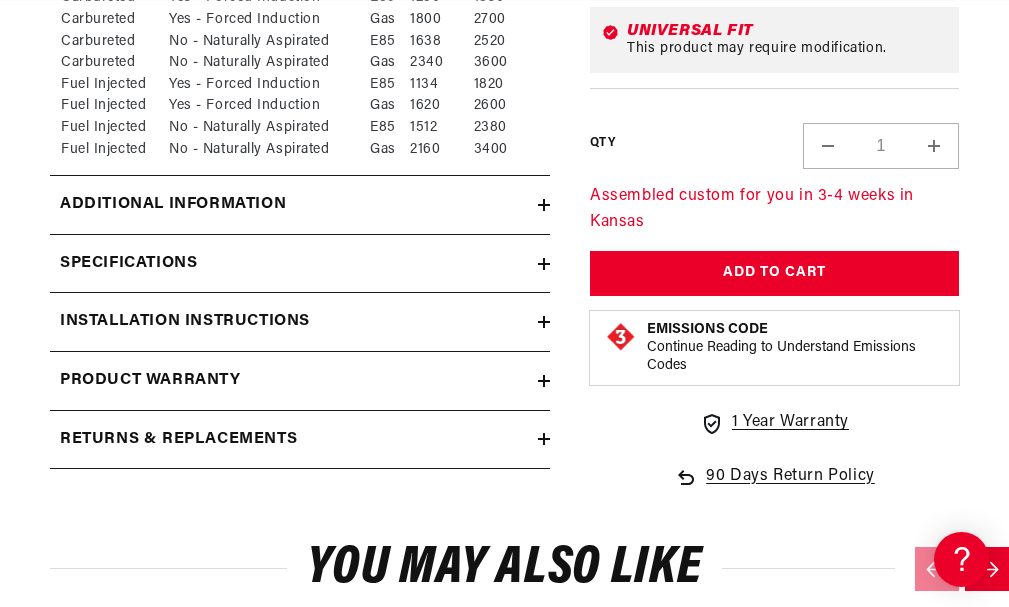 click 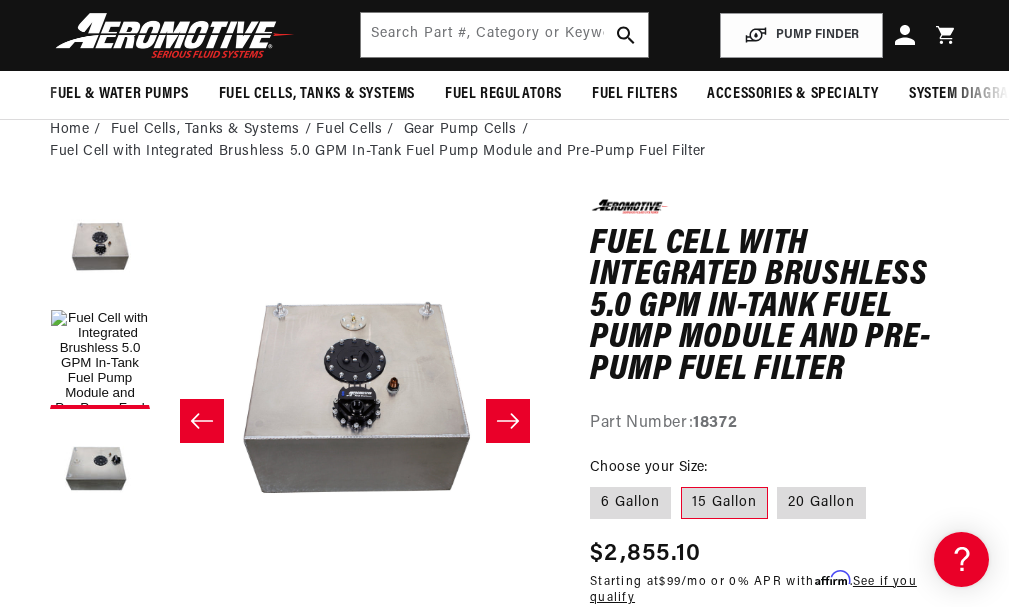 click 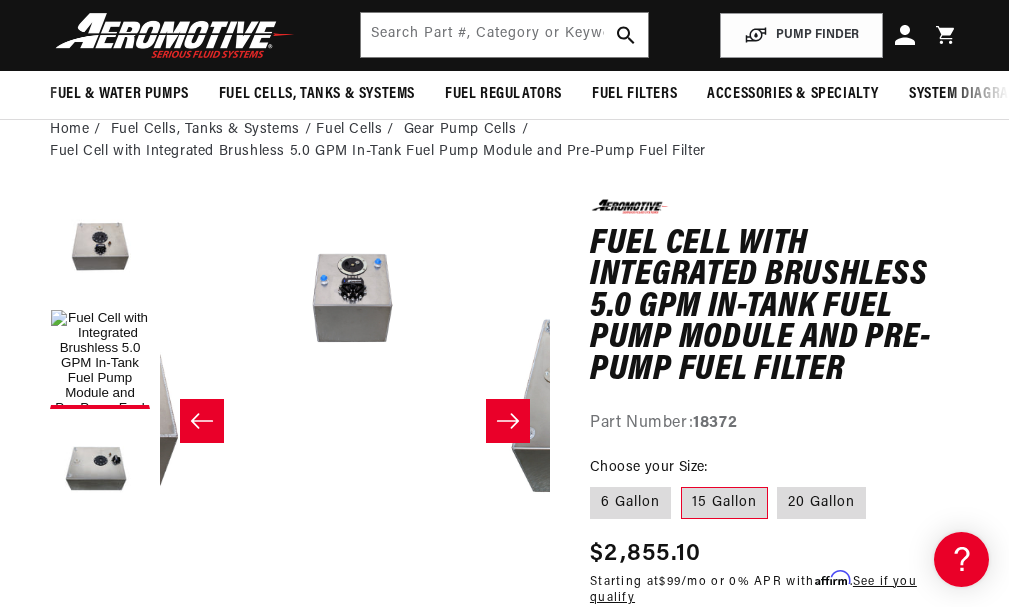 click 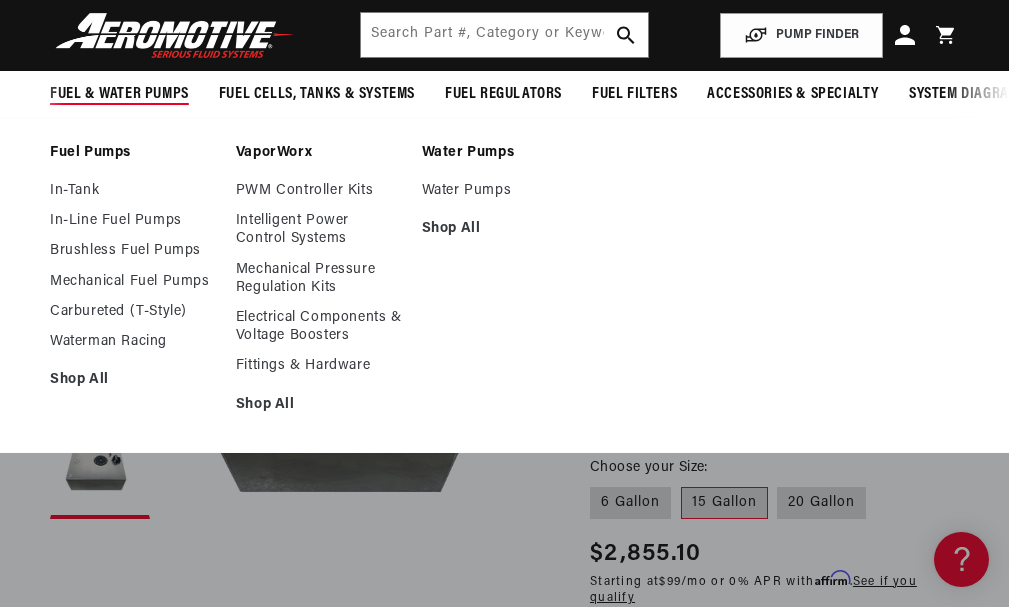 click on "Fuel & Water Pumps" at bounding box center (119, 94) 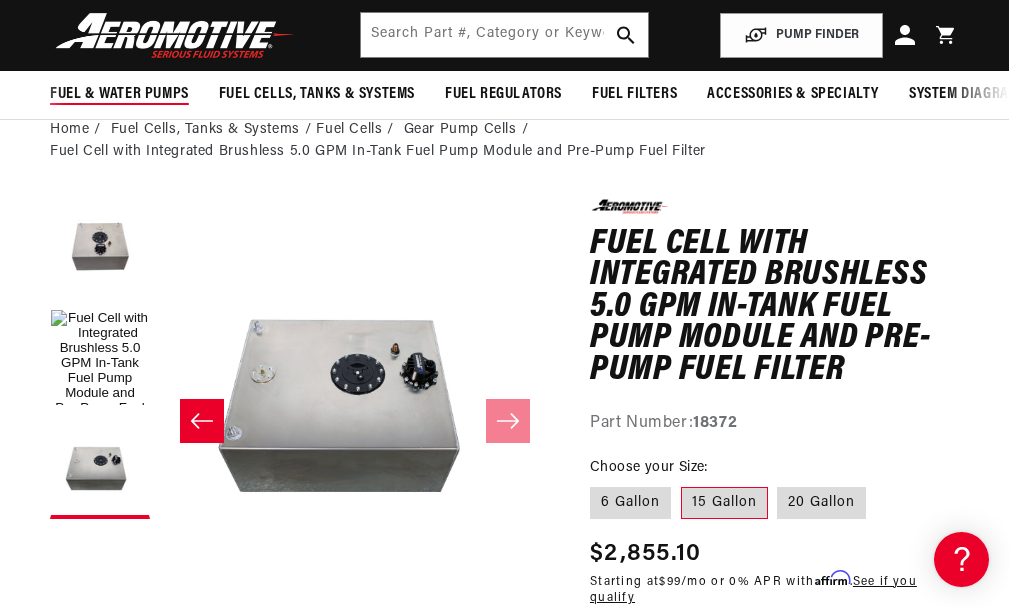 click on "Fuel & Water Pumps" at bounding box center [119, 94] 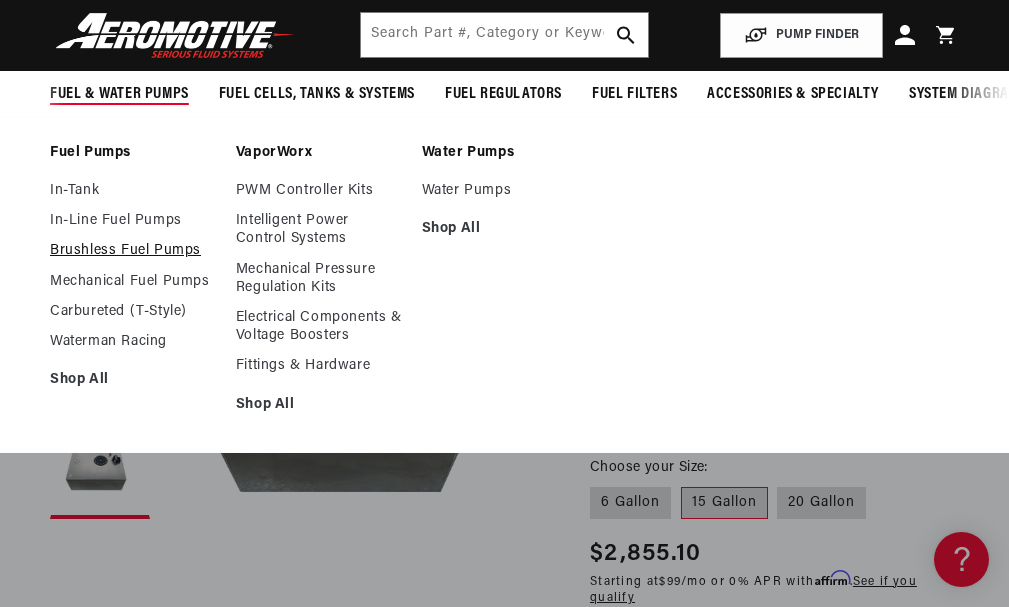 click on "Brushless Fuel Pumps" at bounding box center [133, 251] 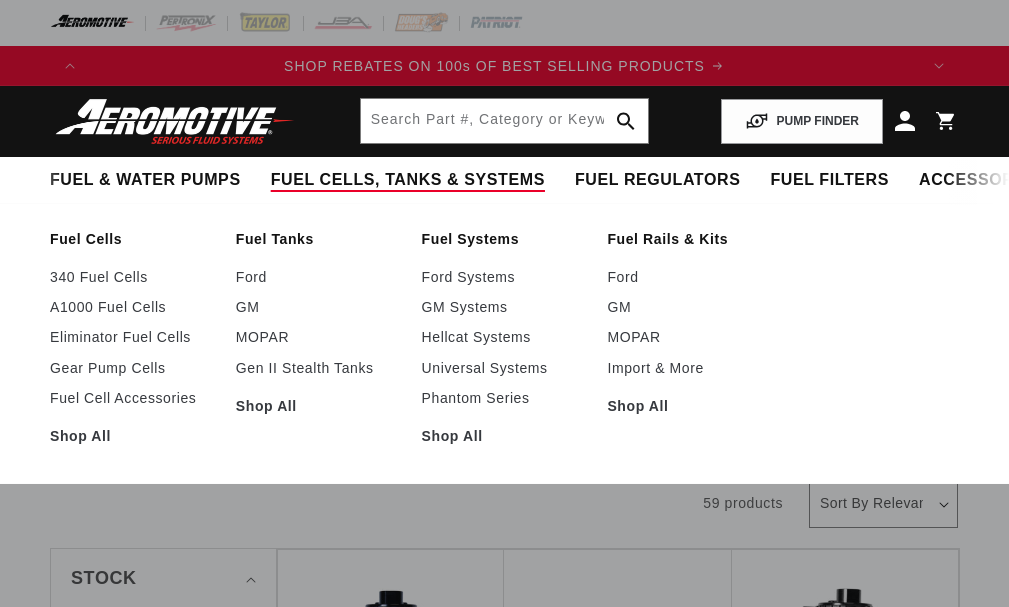 scroll, scrollTop: 0, scrollLeft: 0, axis: both 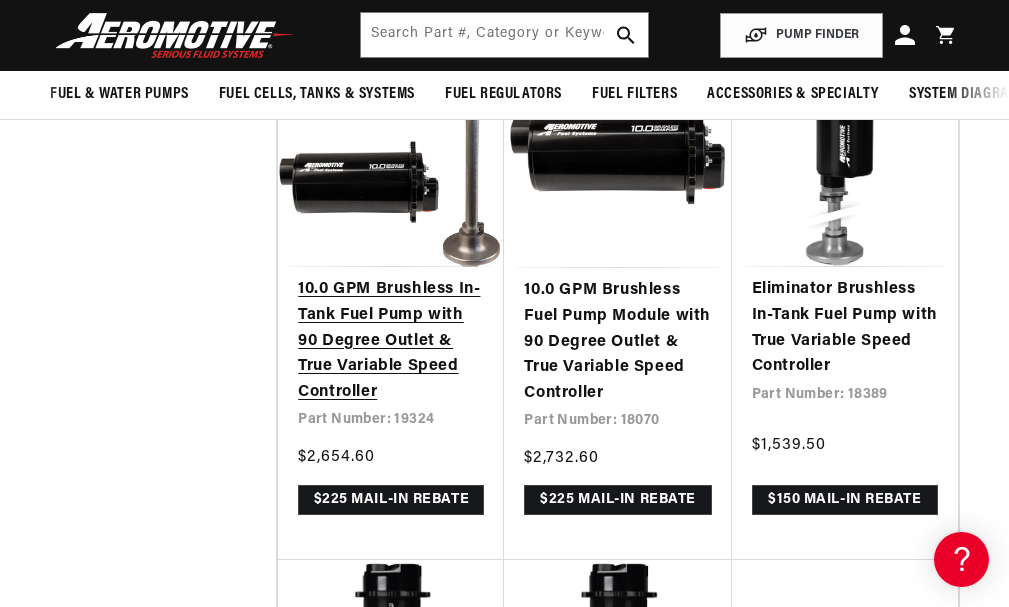 click on "10.0 GPM Brushless In-Tank Fuel Pump with 90 Degree Outlet & True Variable Speed Controller" at bounding box center (391, 341) 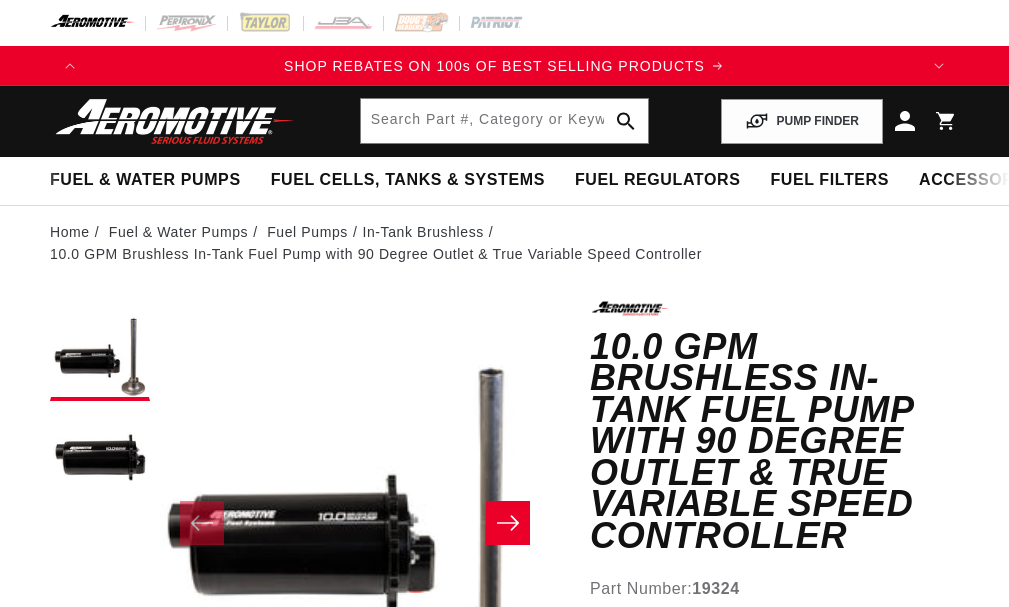 scroll, scrollTop: 0, scrollLeft: 0, axis: both 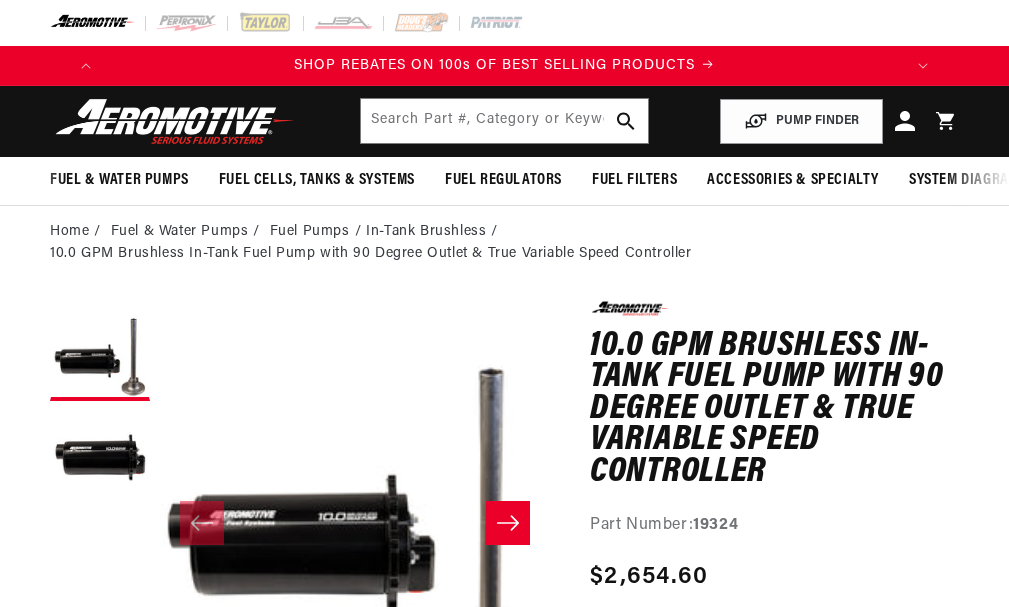 click at bounding box center [508, 523] 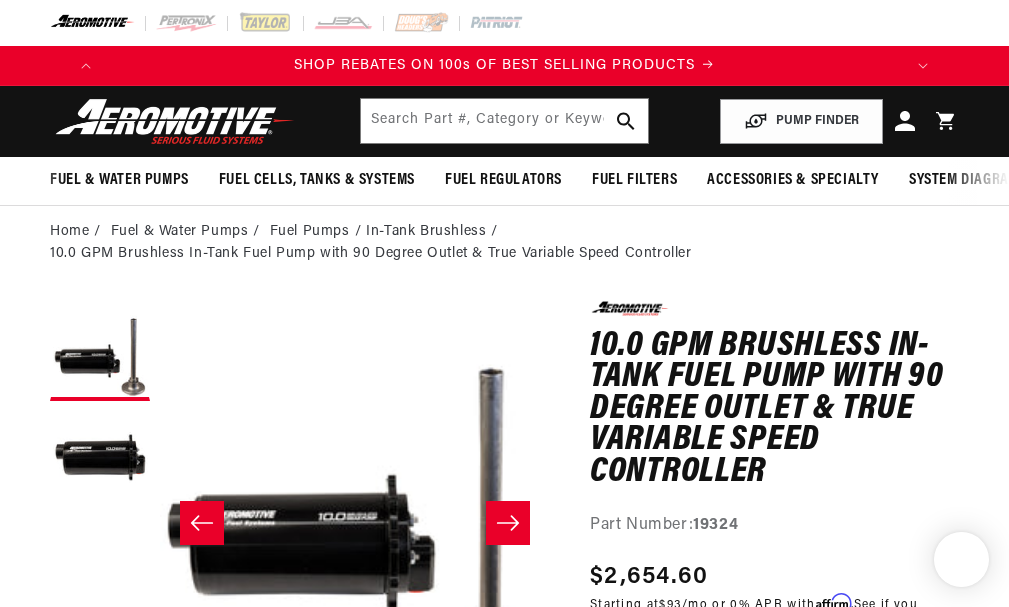 scroll, scrollTop: 0, scrollLeft: 321, axis: horizontal 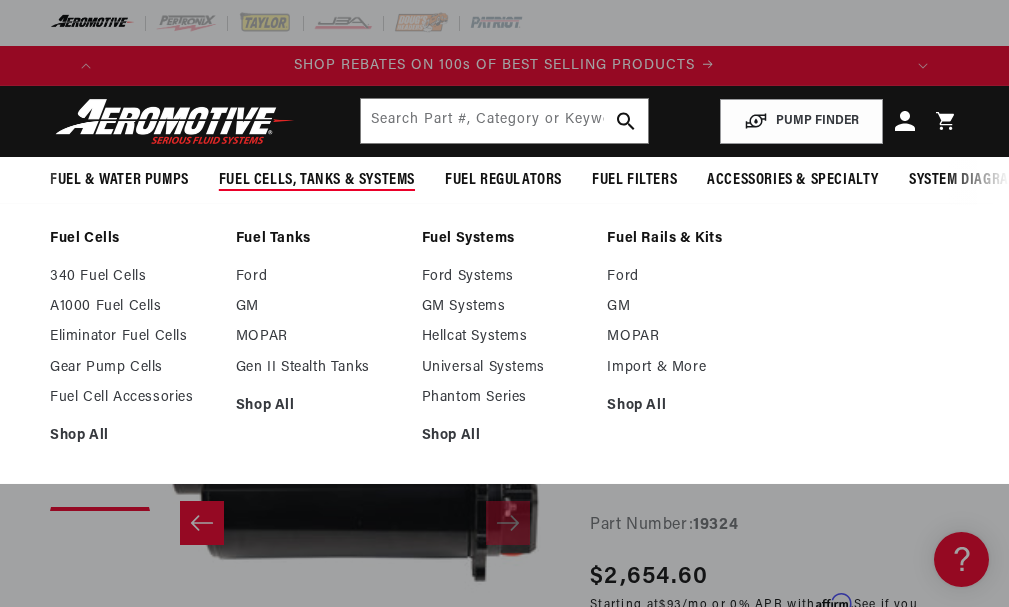 click on "Fuel Cells, Tanks & Systems" at bounding box center [317, 180] 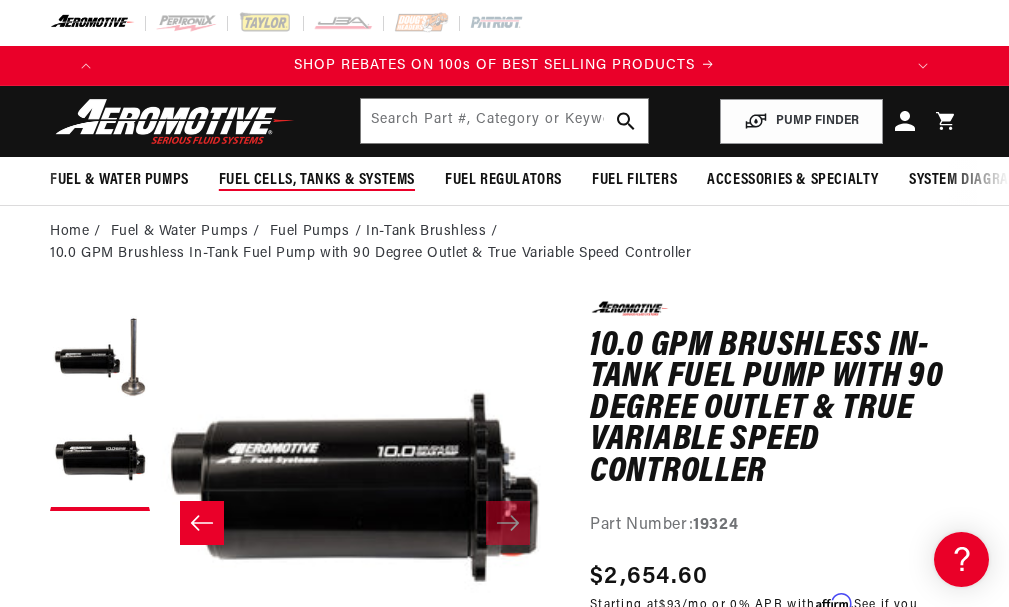 click on "Fuel Cells, Tanks & Systems" at bounding box center [317, 180] 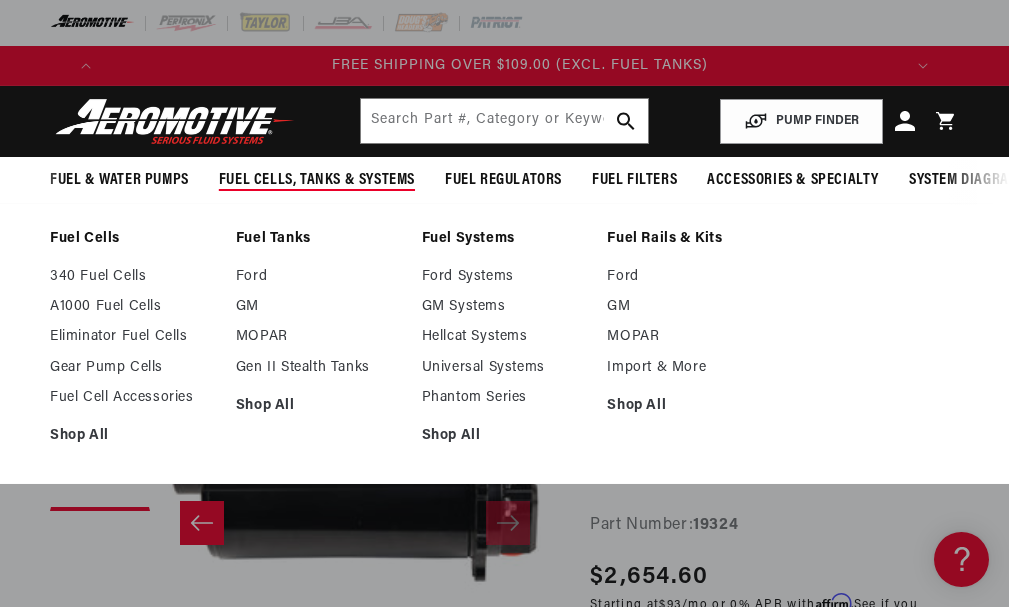 scroll, scrollTop: 0, scrollLeft: 791, axis: horizontal 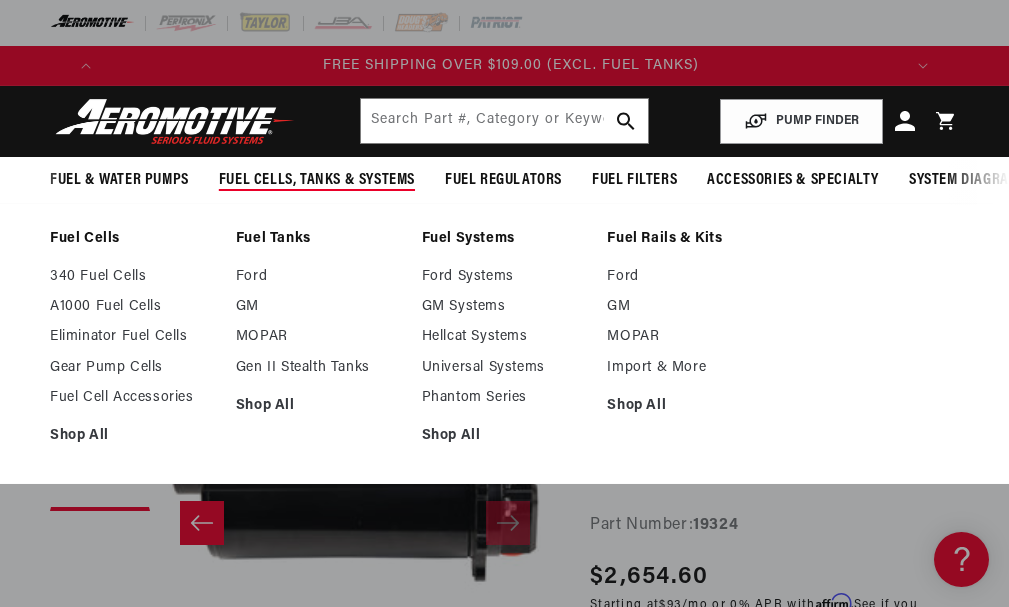 click on "Fuel Cells, Tanks & Systems" at bounding box center [317, 180] 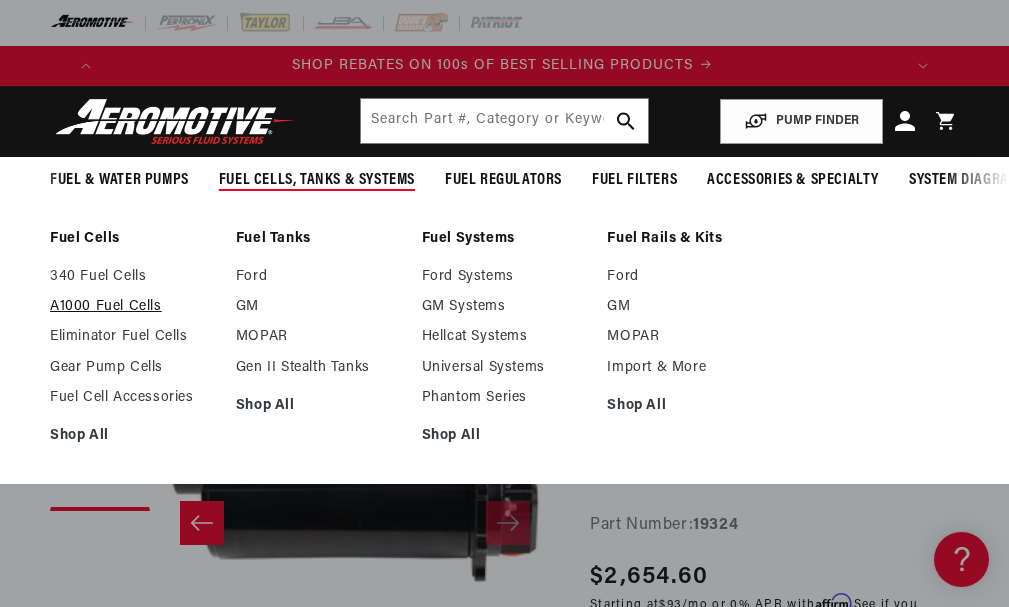 scroll, scrollTop: 0, scrollLeft: 0, axis: both 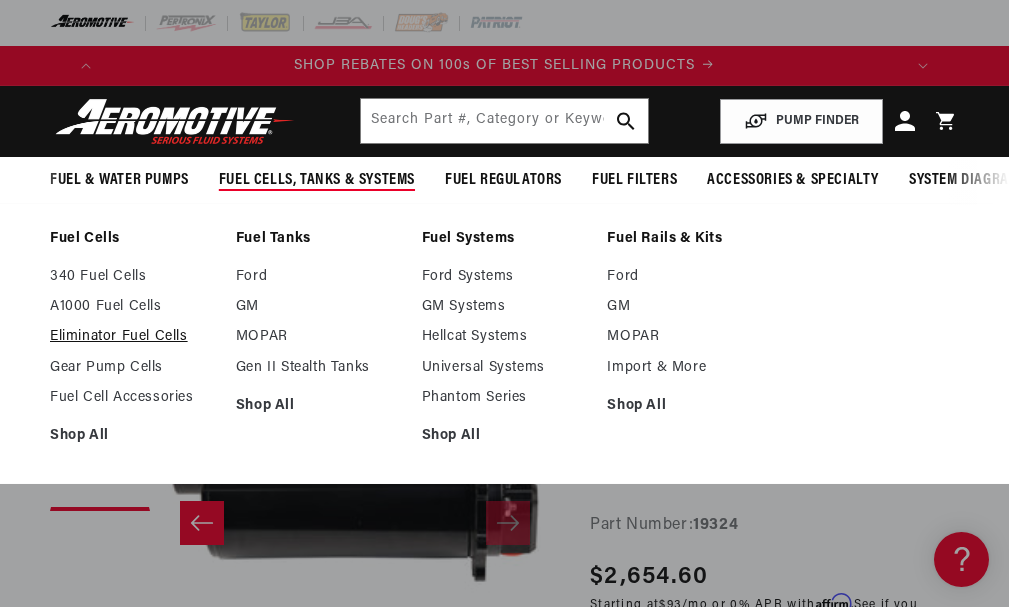 click on "Eliminator Fuel Cells" at bounding box center [133, 337] 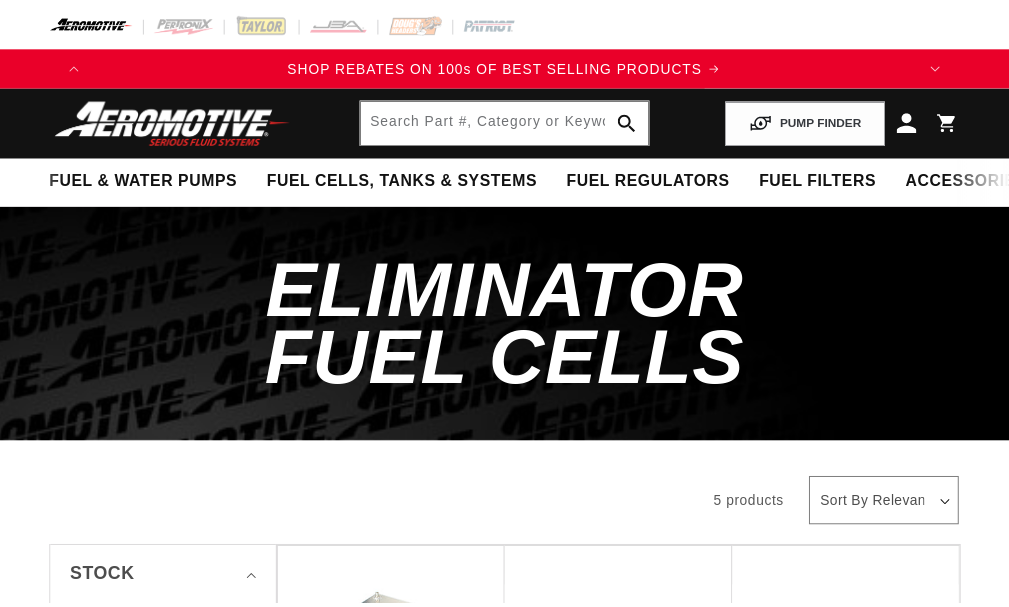 scroll, scrollTop: 0, scrollLeft: 0, axis: both 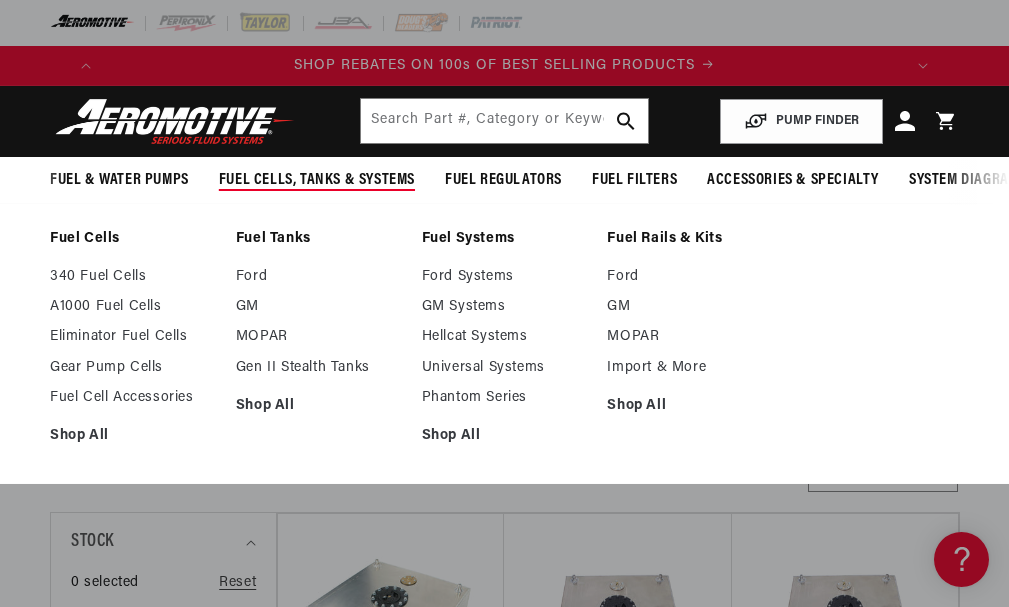 click on "Fuel Cells, Tanks & Systems" at bounding box center [317, 180] 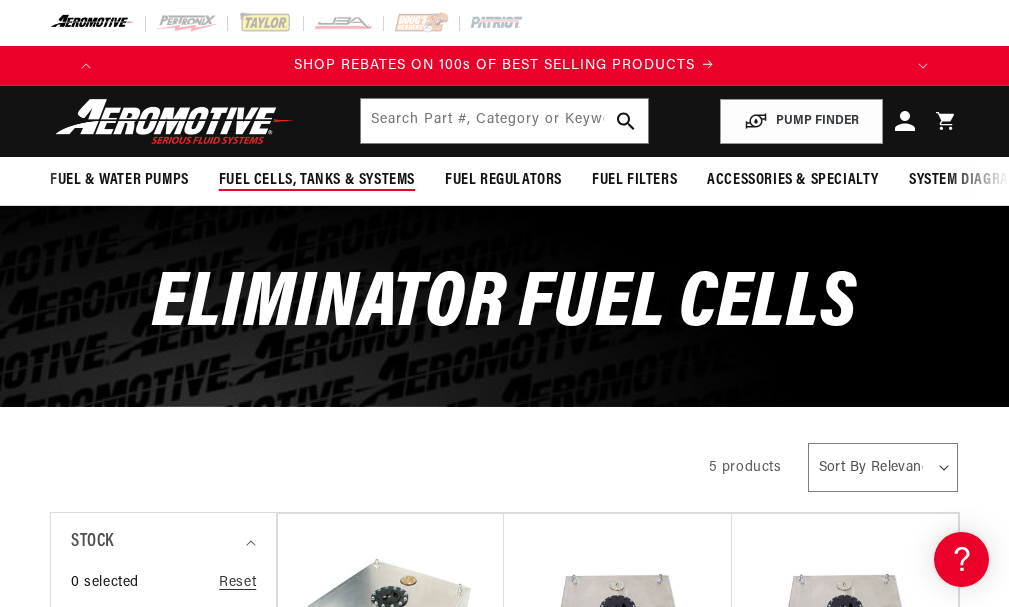 click on "Fuel Cells, Tanks & Systems" at bounding box center [317, 180] 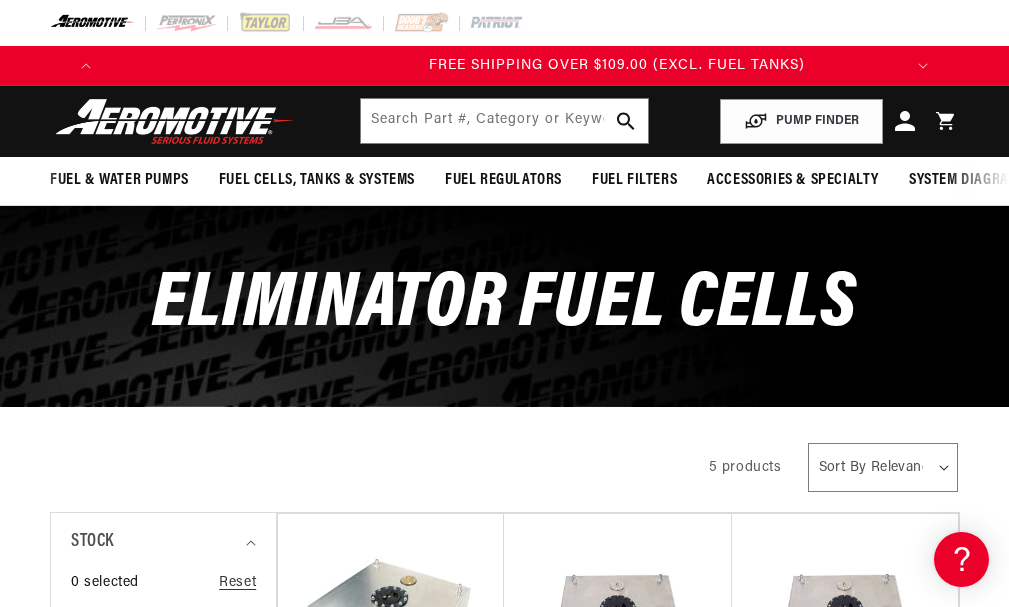 scroll, scrollTop: 0, scrollLeft: 791, axis: horizontal 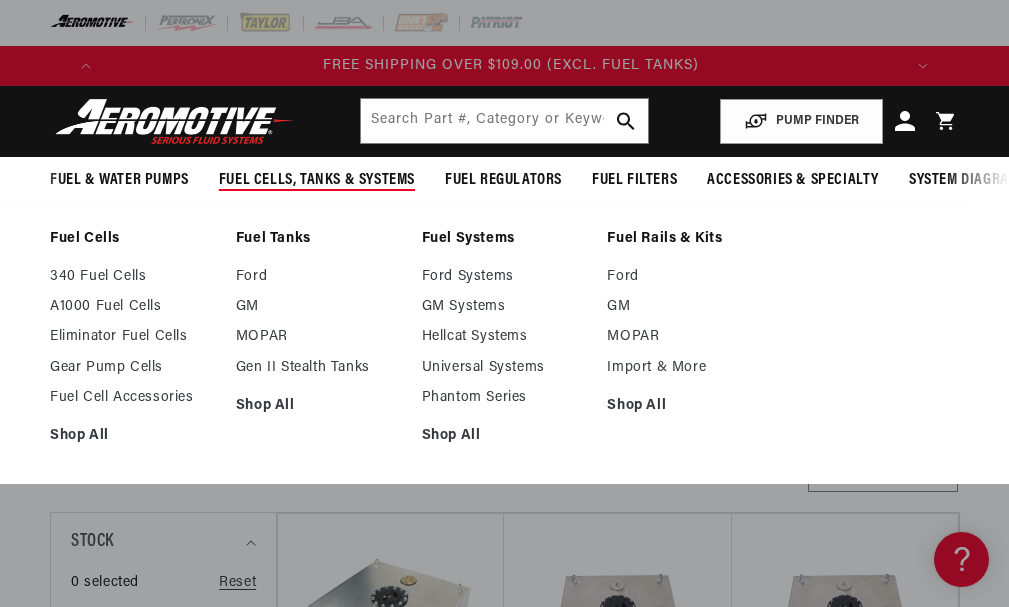 click on "Fuel Cells, Tanks & Systems" at bounding box center (317, 180) 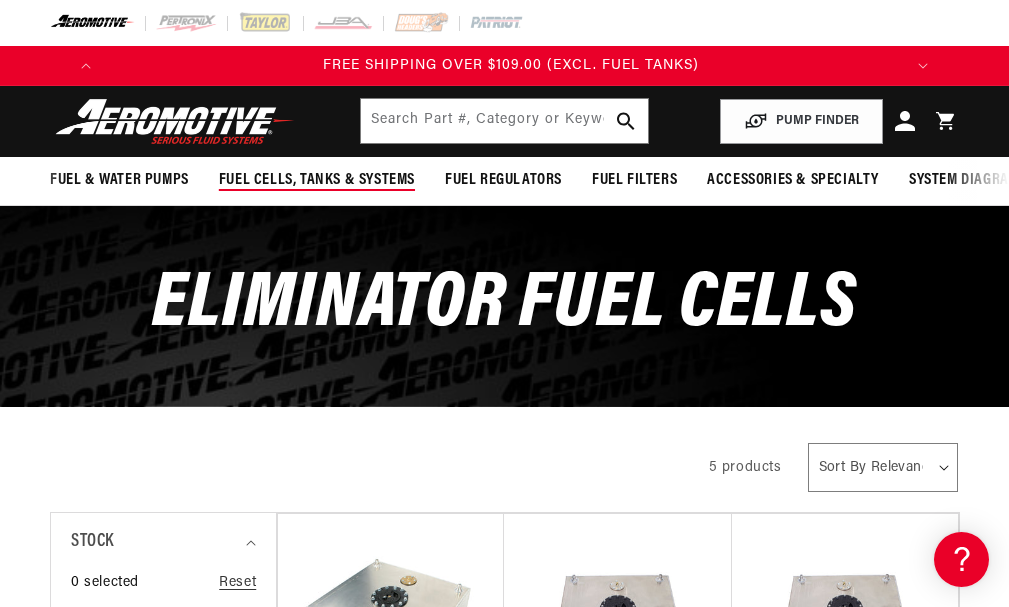 click on "Fuel Cells, Tanks & Systems" at bounding box center (317, 180) 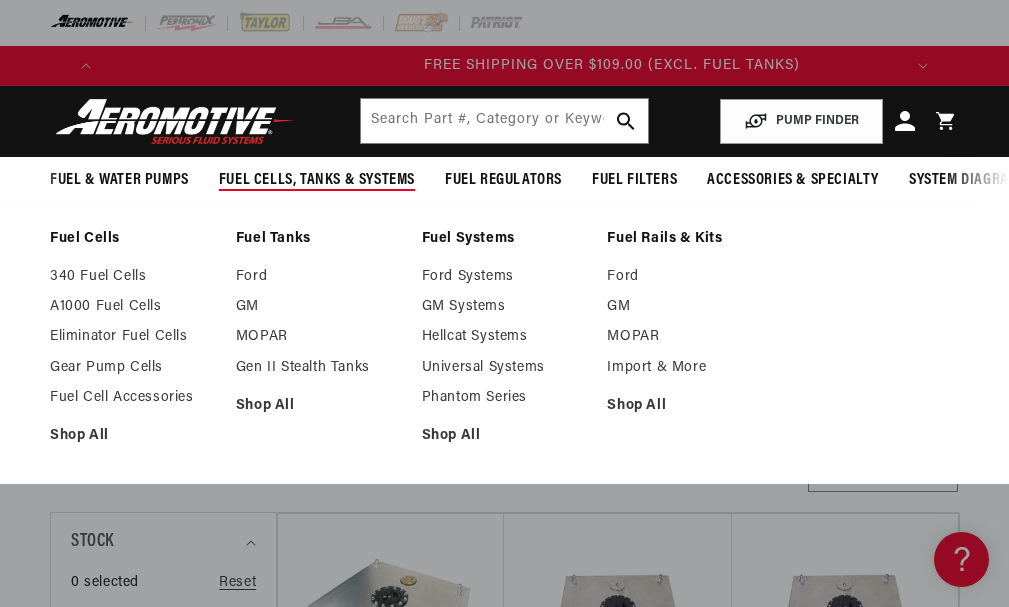 scroll, scrollTop: 0, scrollLeft: 398, axis: horizontal 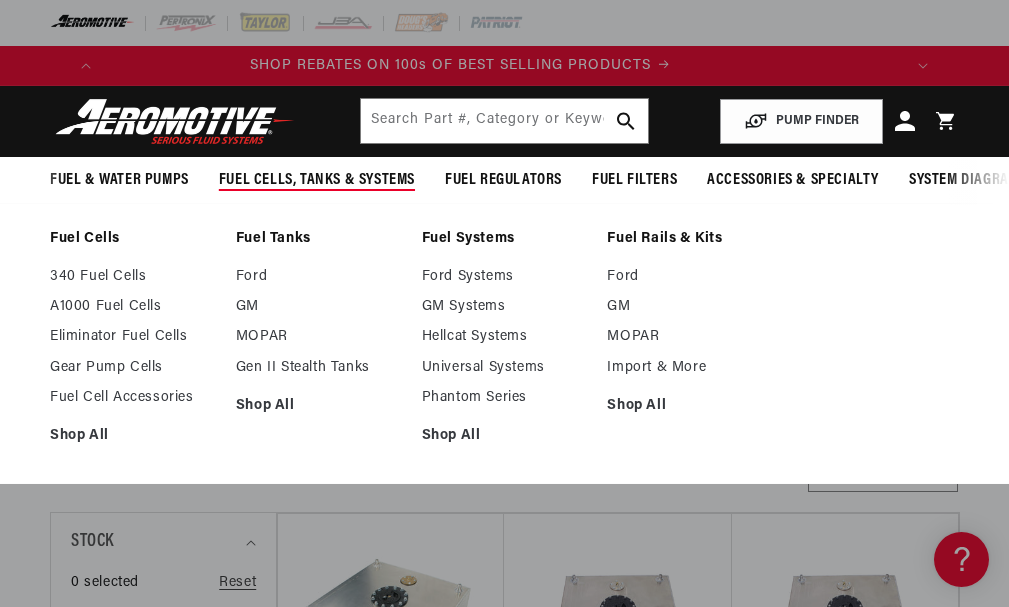 click on "Fuel Cells, Tanks & Systems" at bounding box center (317, 180) 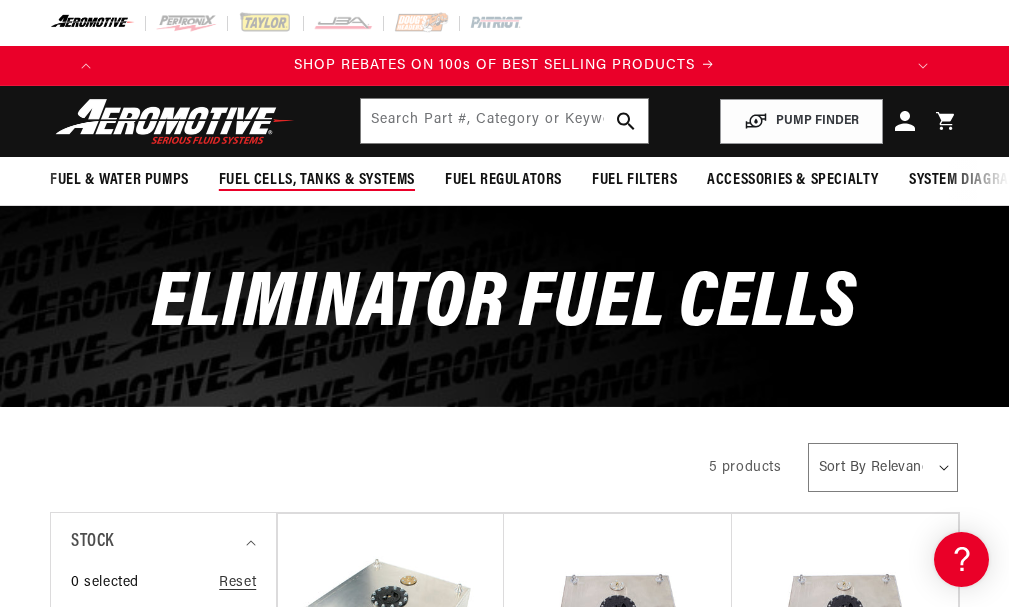 click on "Fuel Cells, Tanks & Systems" at bounding box center [317, 180] 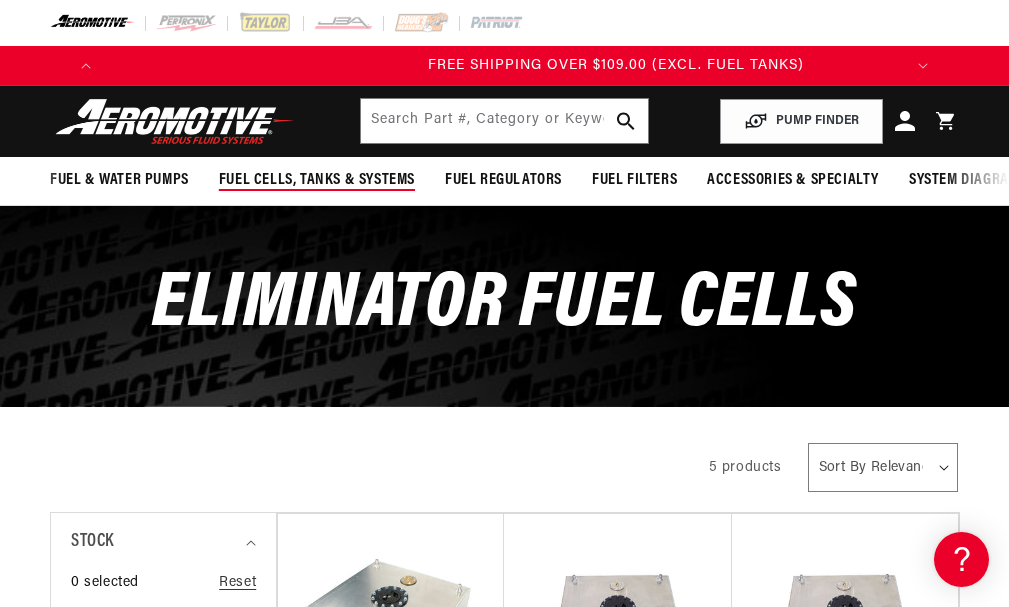 scroll, scrollTop: 0, scrollLeft: 791, axis: horizontal 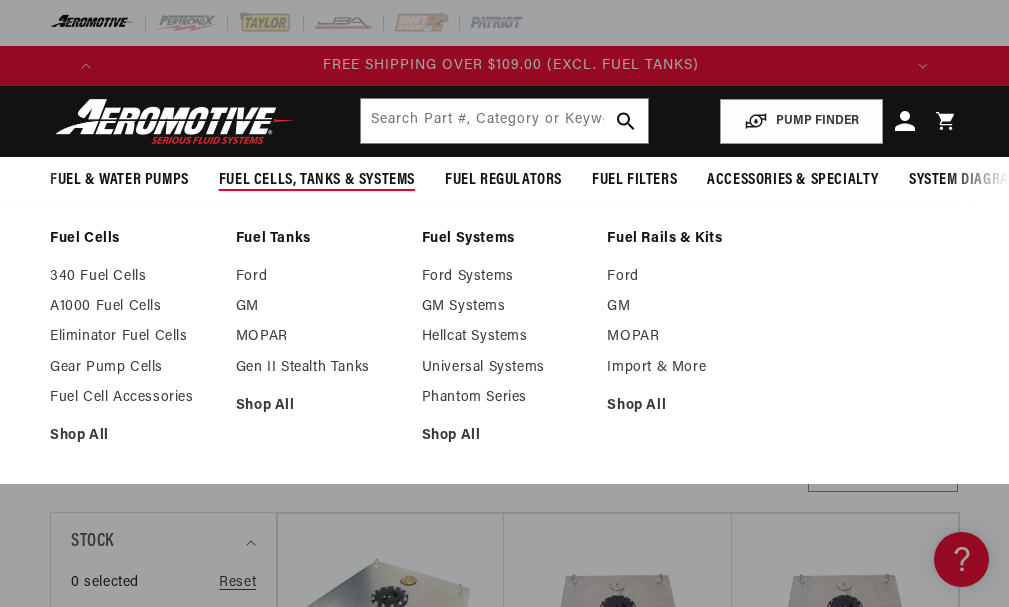 click on "Fuel Cells, Tanks & Systems" at bounding box center (317, 180) 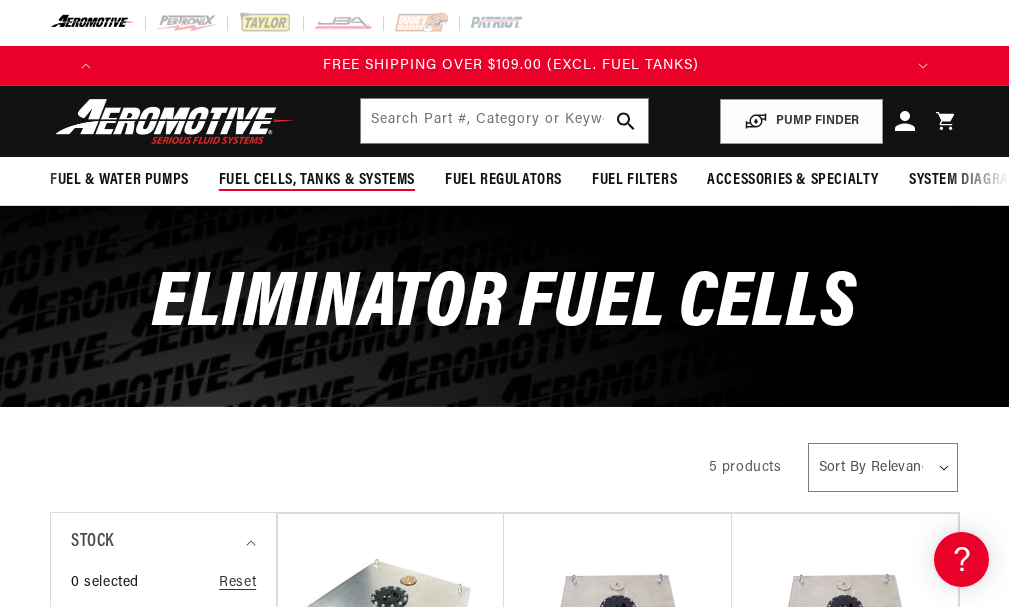 click on "Fuel Cells, Tanks & Systems" at bounding box center [317, 180] 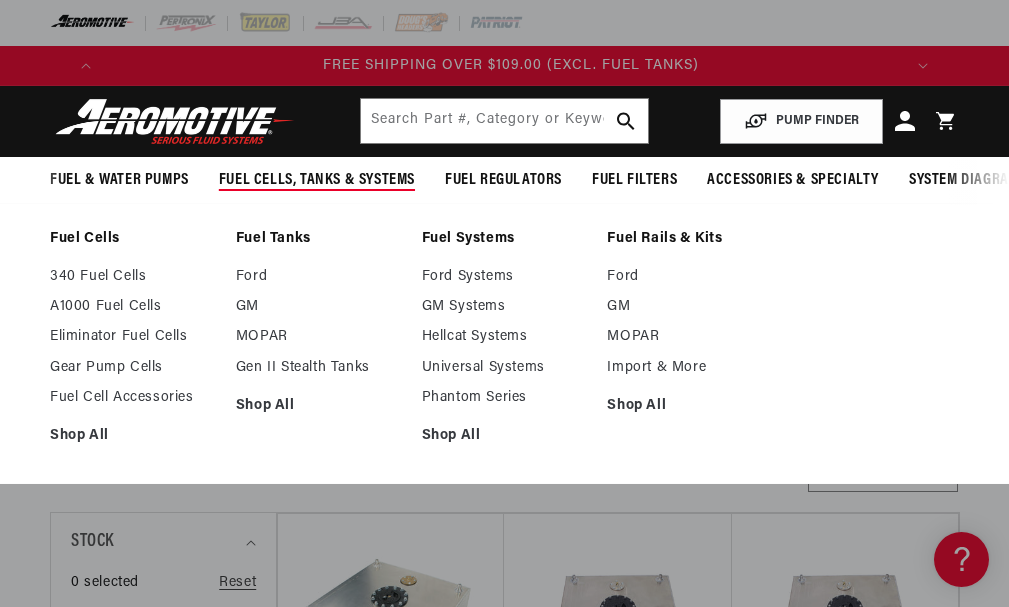 click on "Fuel Cells, Tanks & Systems" at bounding box center [317, 180] 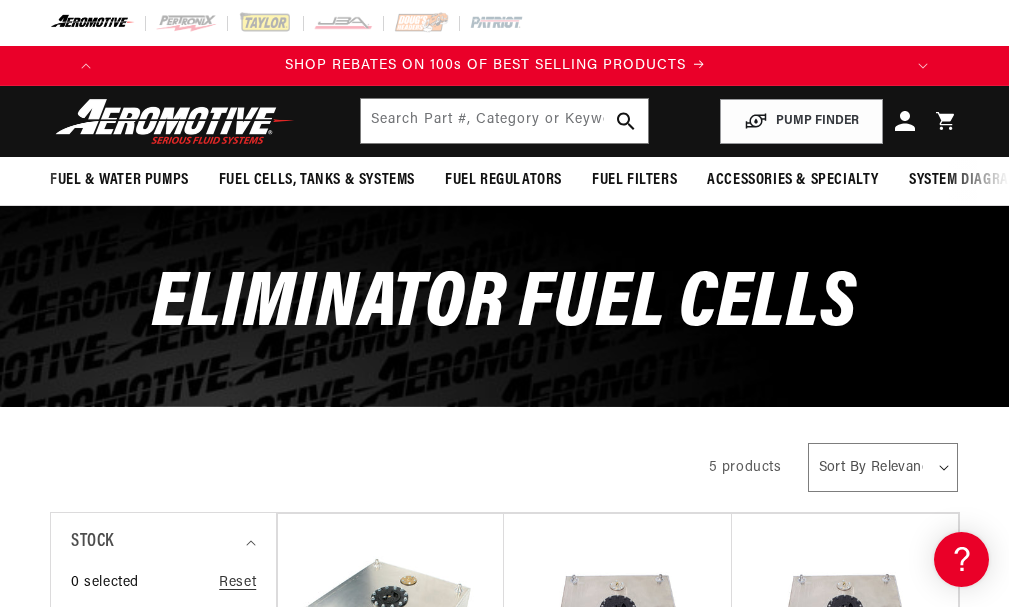 scroll, scrollTop: 0, scrollLeft: 0, axis: both 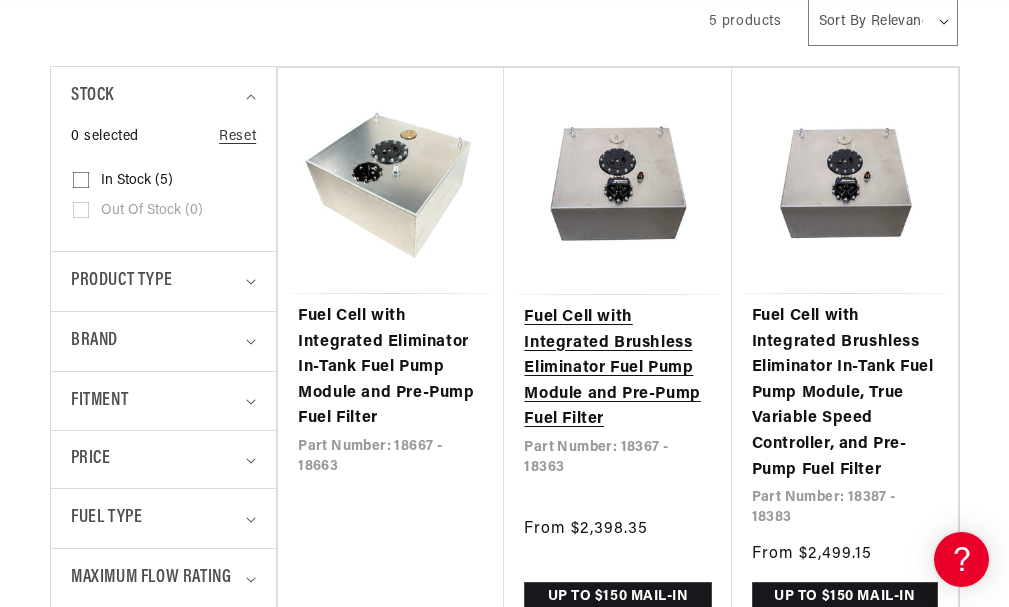 click on "Fuel Cell with Integrated Brushless Eliminator Fuel Pump Module and Pre-Pump Fuel Filter" at bounding box center [617, 369] 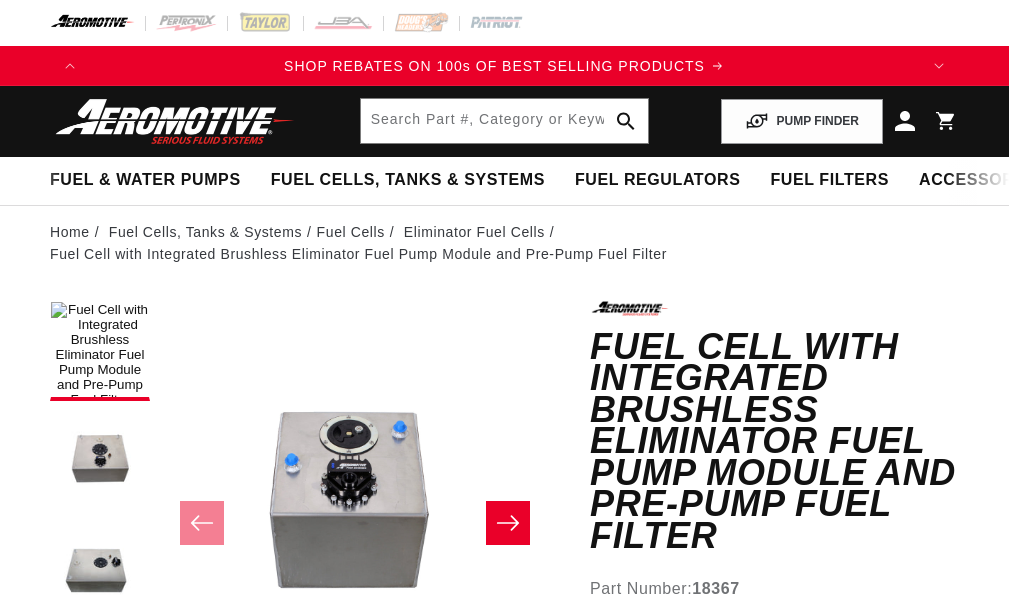 scroll, scrollTop: 0, scrollLeft: 0, axis: both 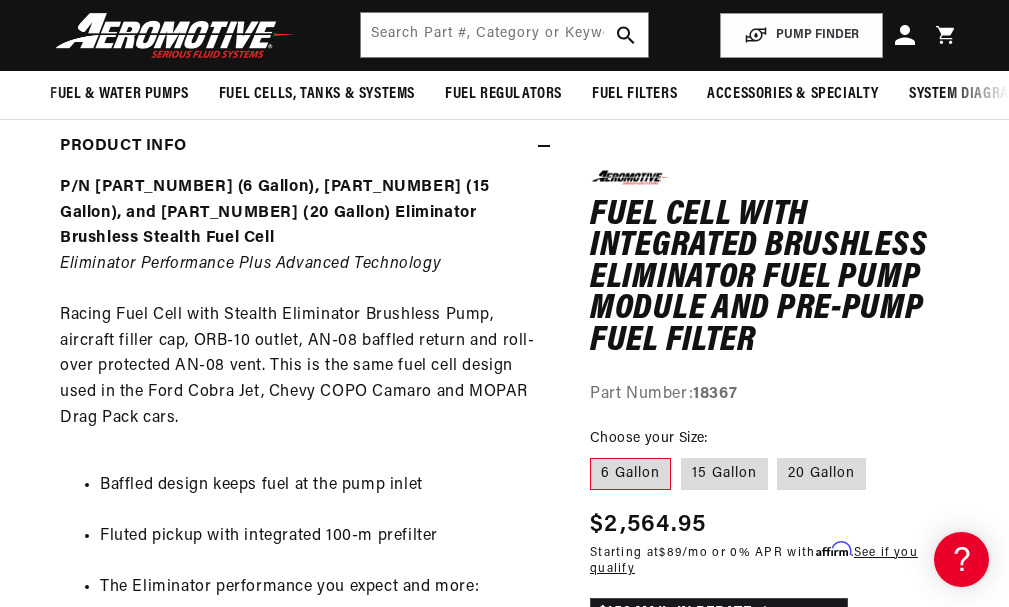drag, startPoint x: 1017, startPoint y: 55, endPoint x: 1006, endPoint y: 135, distance: 80.75271 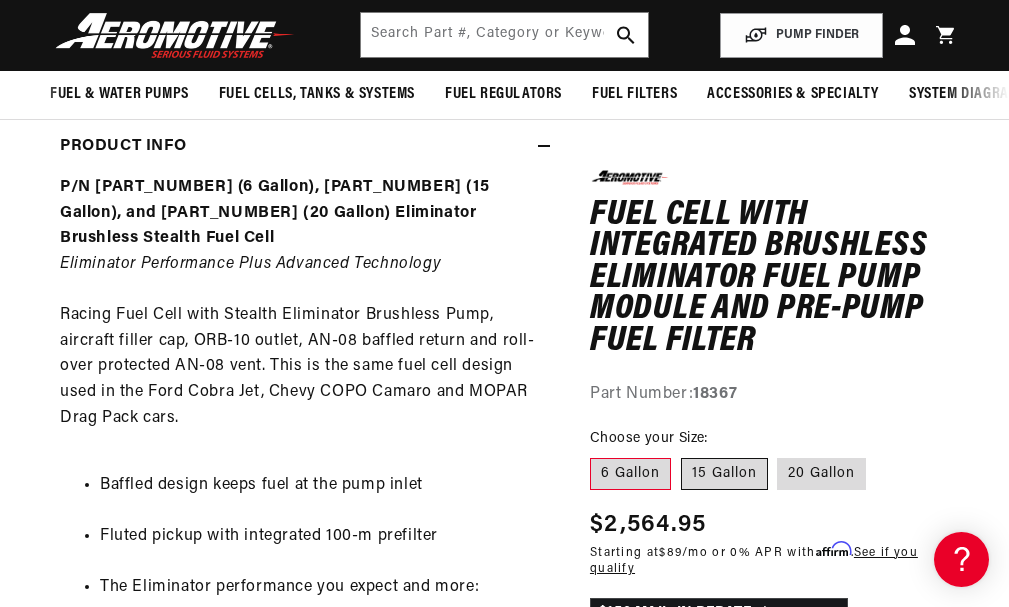 scroll, scrollTop: 0, scrollLeft: 0, axis: both 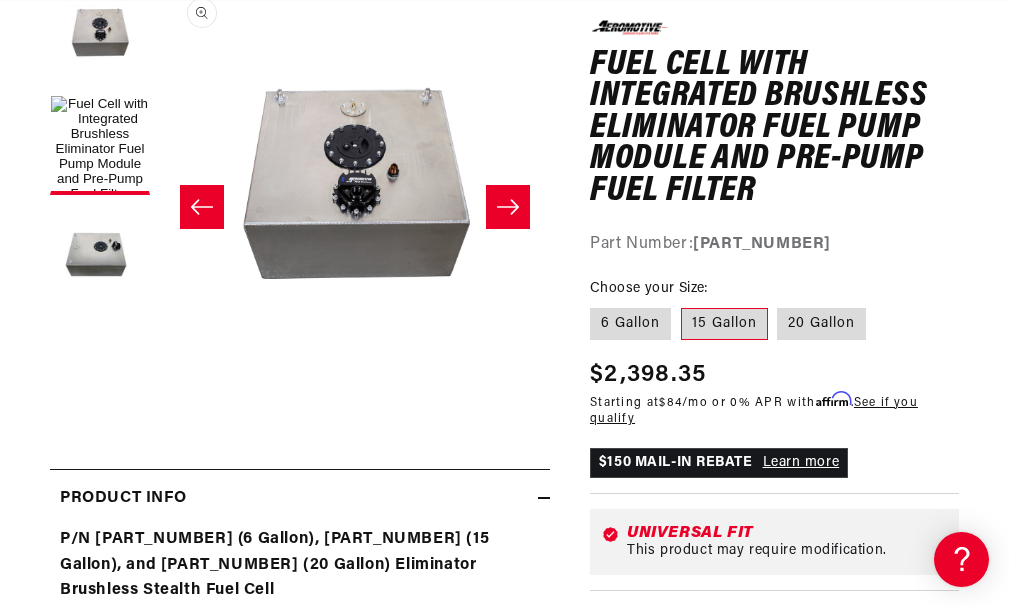 click on "Open media 2 in modal" at bounding box center (160, 375) 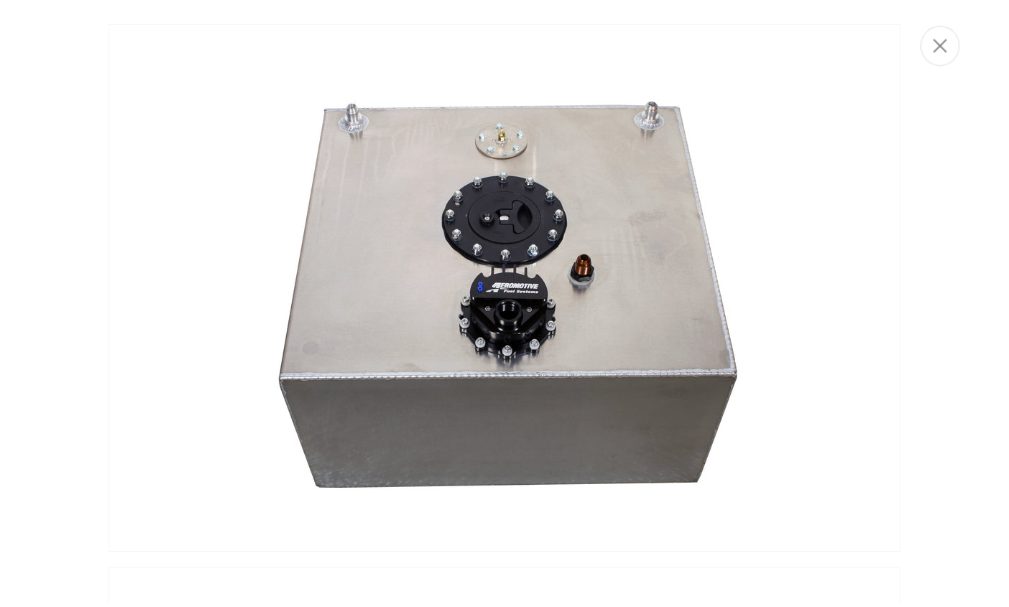scroll, scrollTop: 0, scrollLeft: 0, axis: both 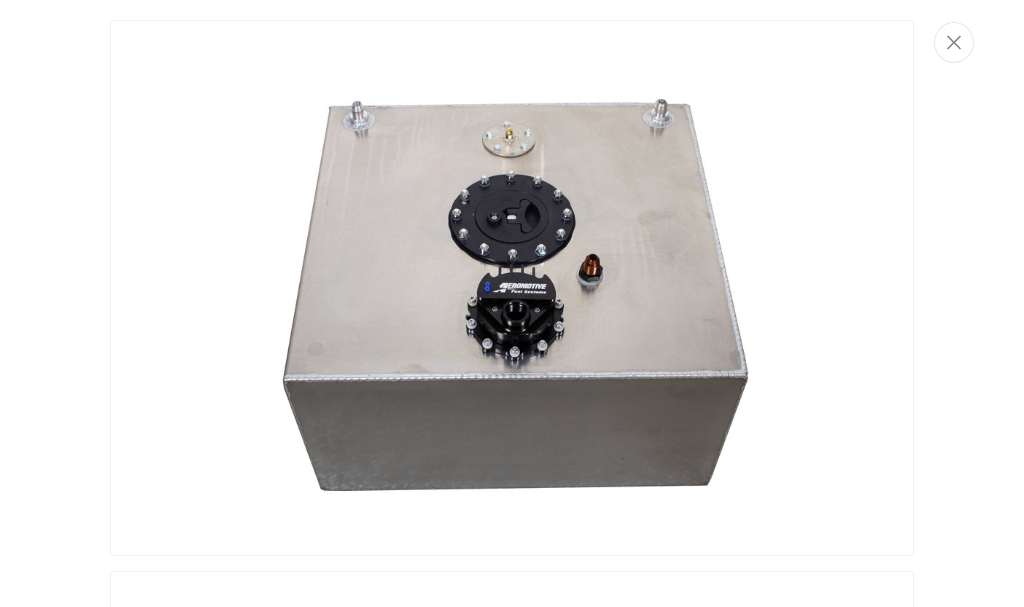 click at bounding box center [512, 288] 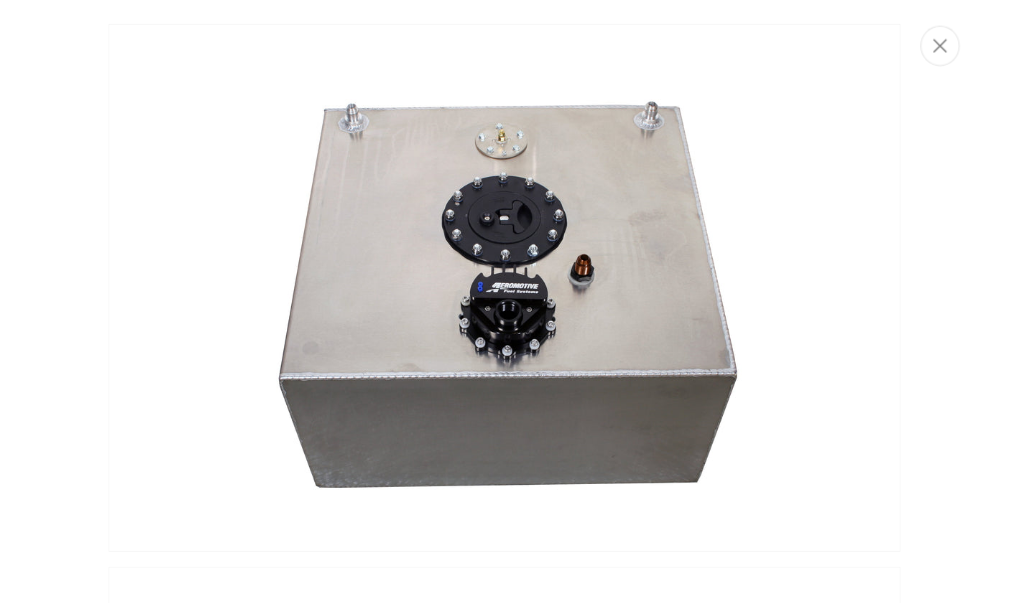 scroll 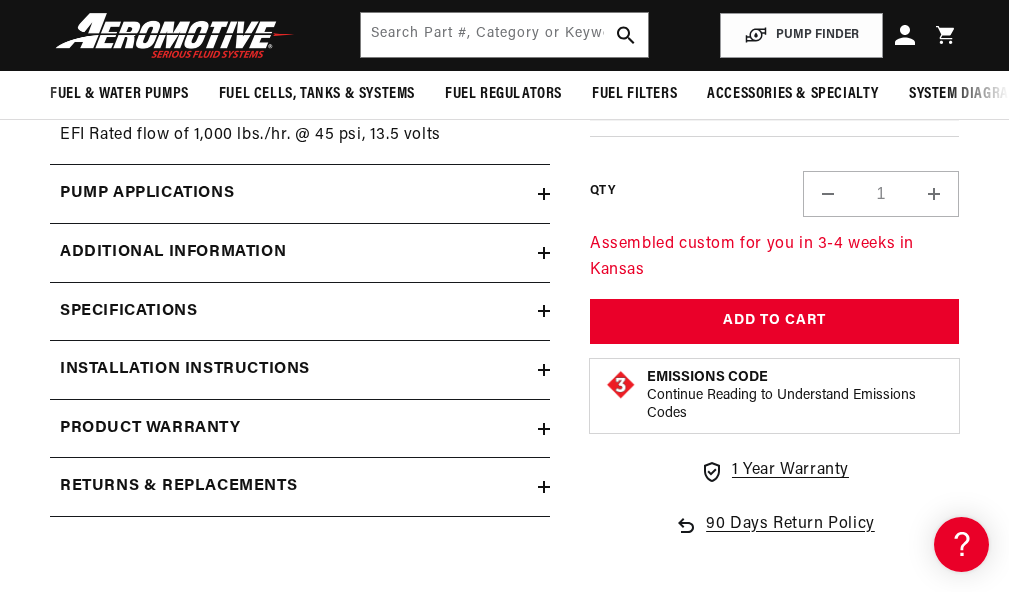 click 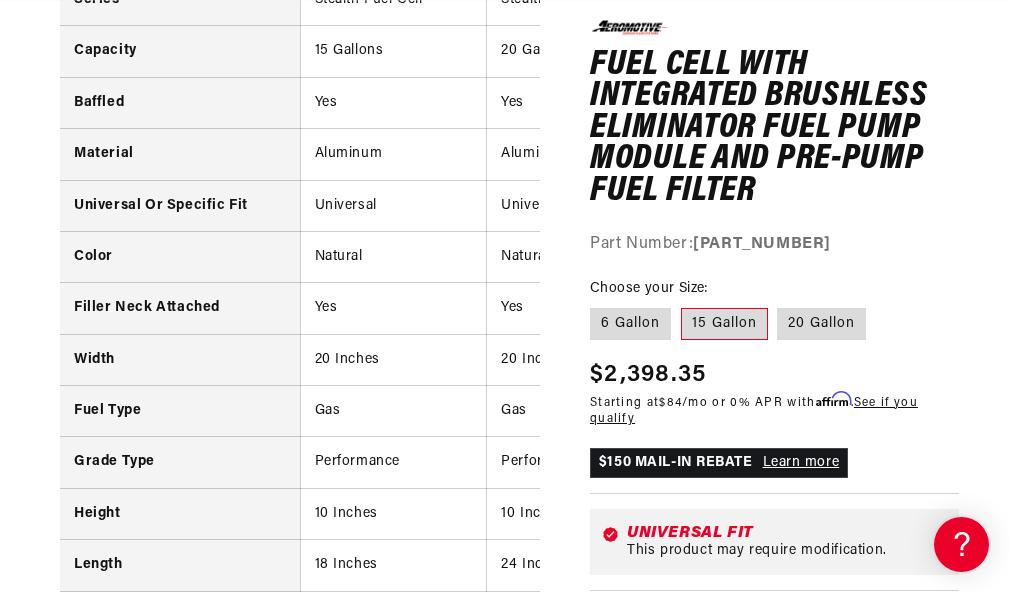 scroll, scrollTop: 0, scrollLeft: 350, axis: horizontal 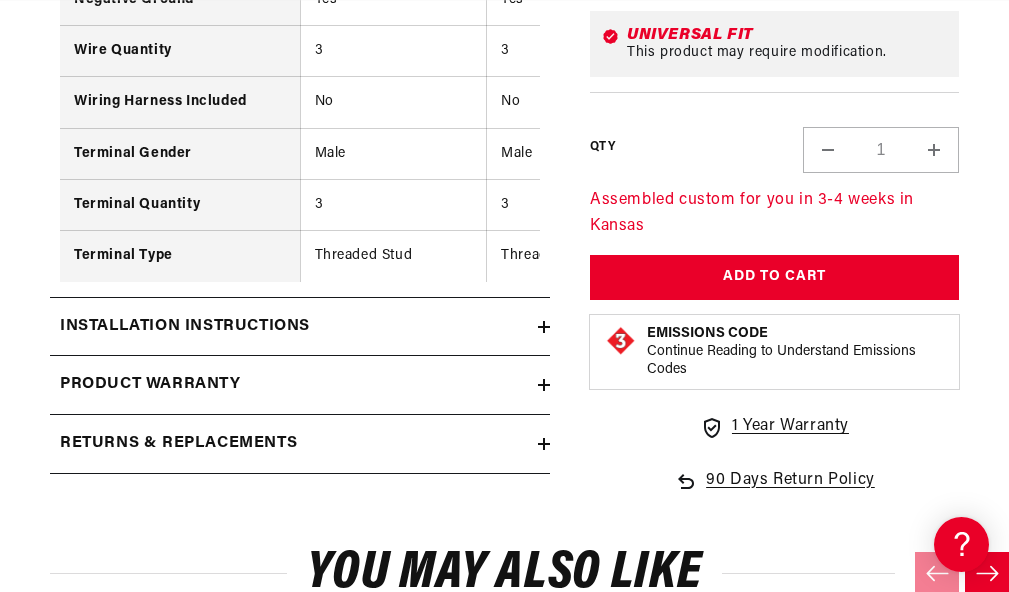 click 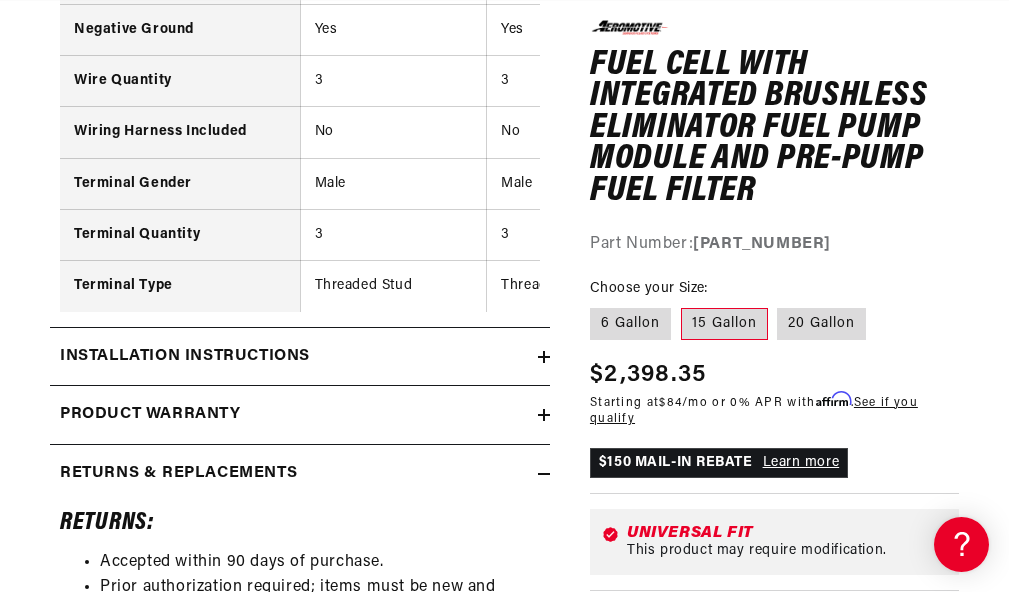 click 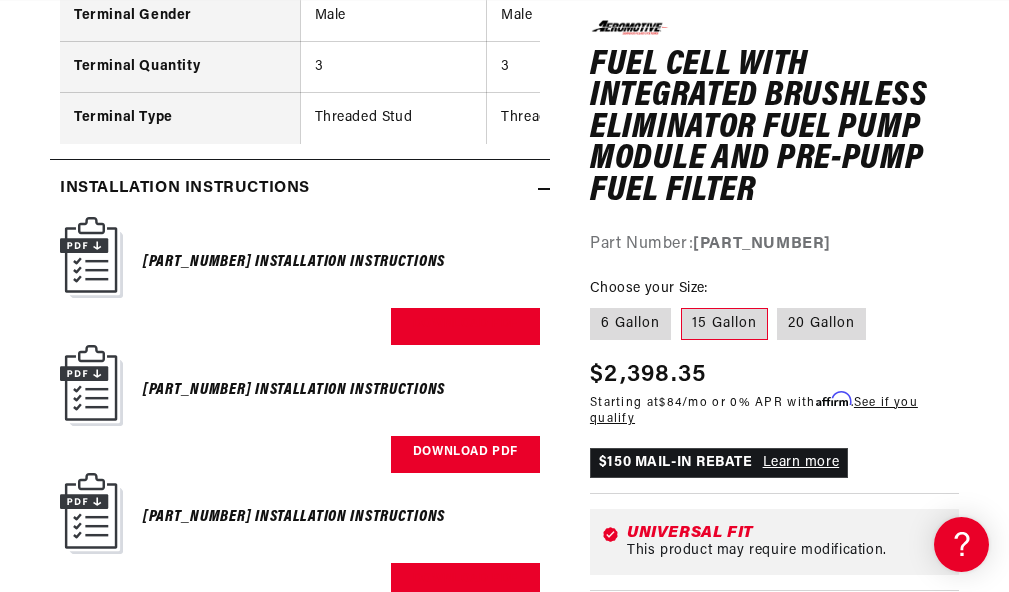 click on "Download PDF" at bounding box center (465, 454) 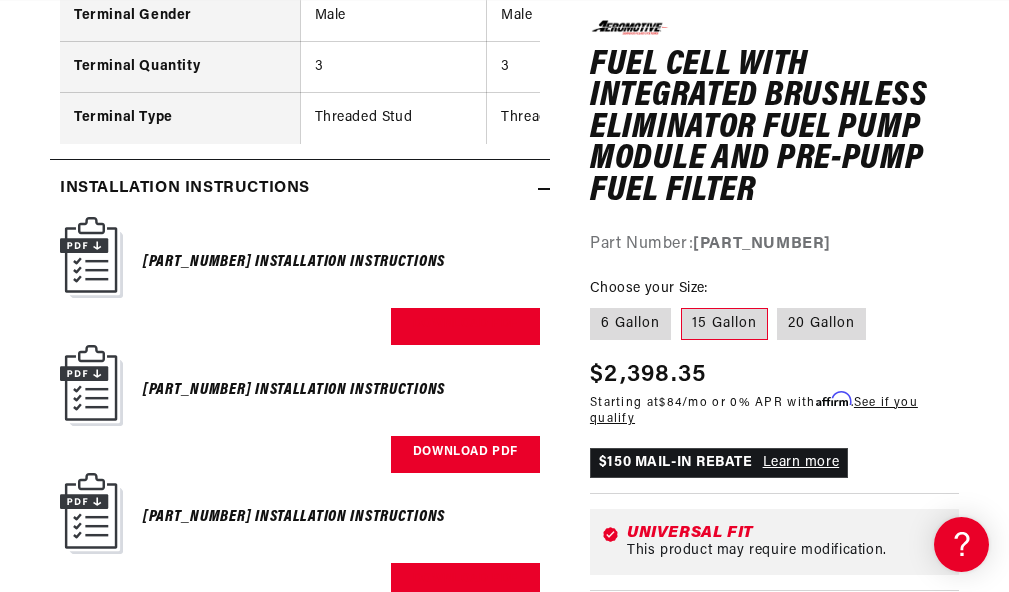 scroll, scrollTop: 0, scrollLeft: 0, axis: both 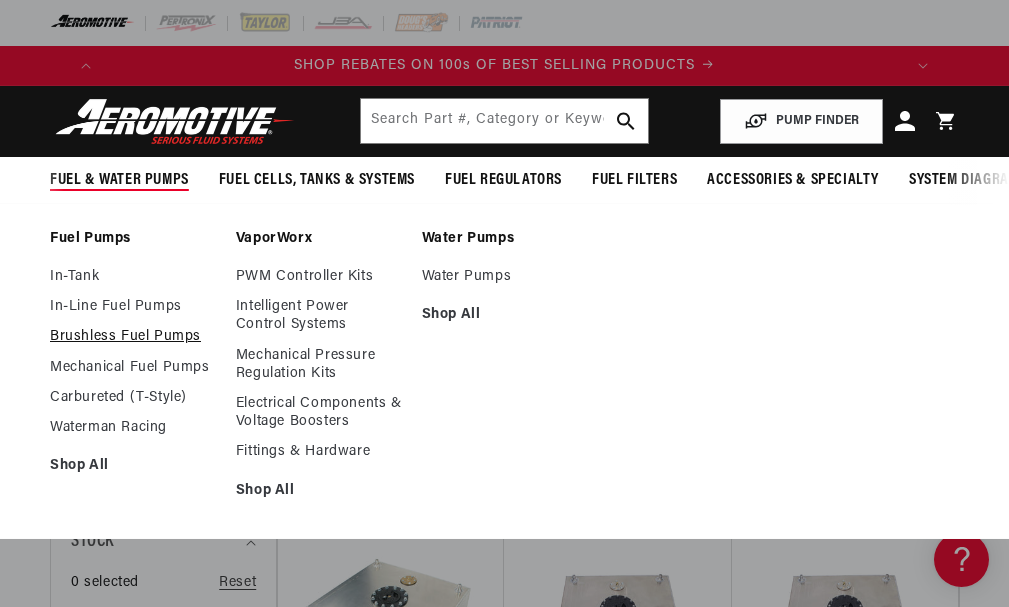 click on "Brushless Fuel Pumps" at bounding box center [133, 337] 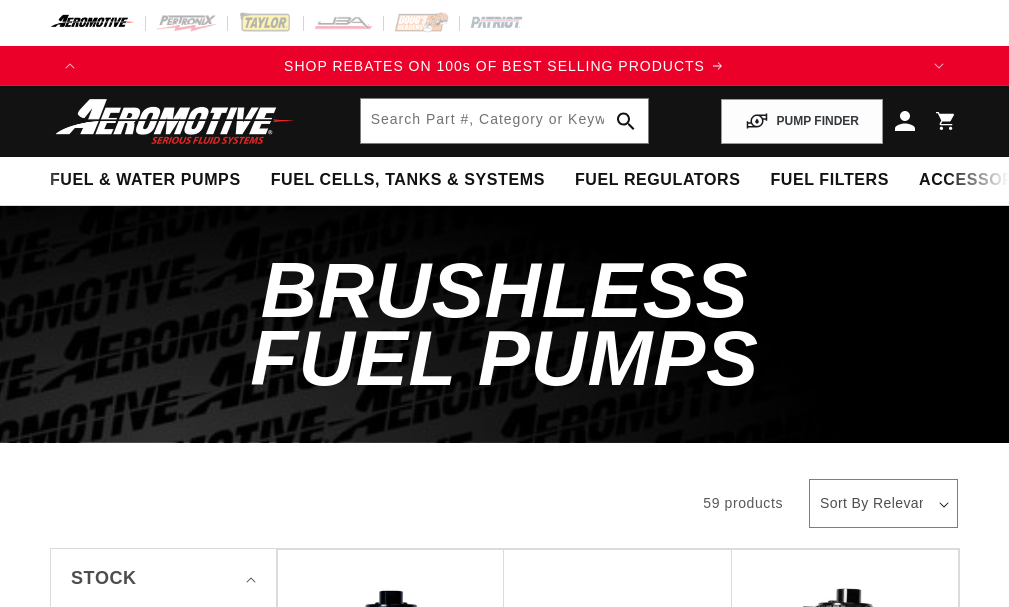 scroll, scrollTop: 0, scrollLeft: 0, axis: both 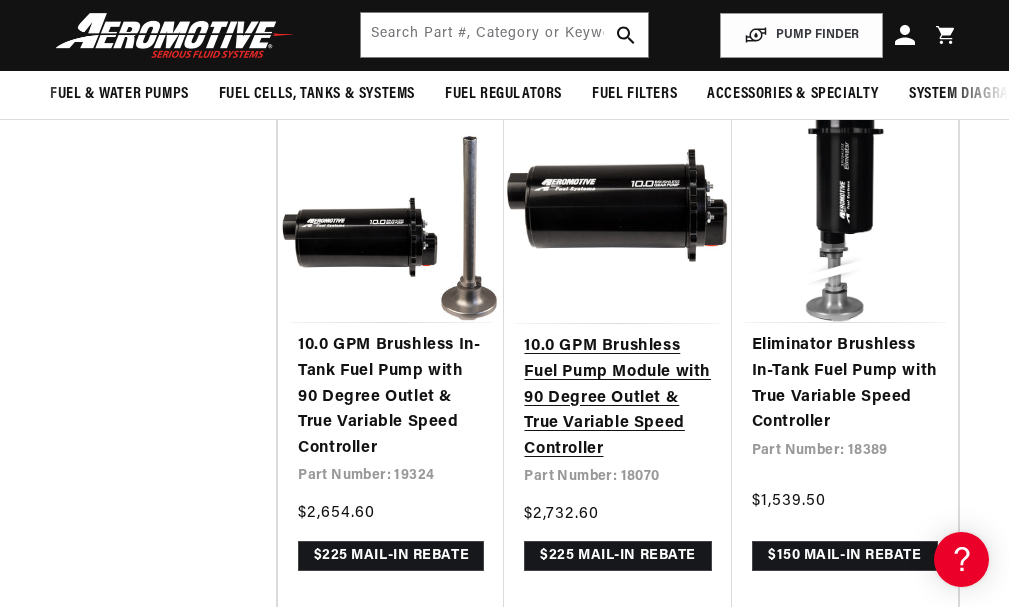 click on "10.0 GPM Brushless Fuel Pump Module with 90 Degree Outlet & True Variable Speed Controller" at bounding box center (617, 398) 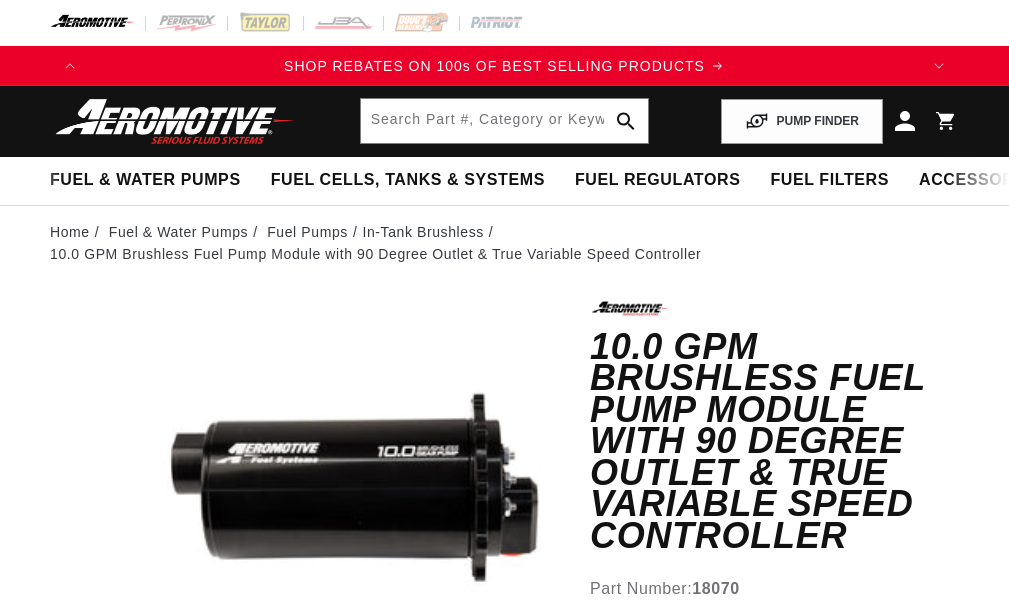 scroll, scrollTop: 0, scrollLeft: 0, axis: both 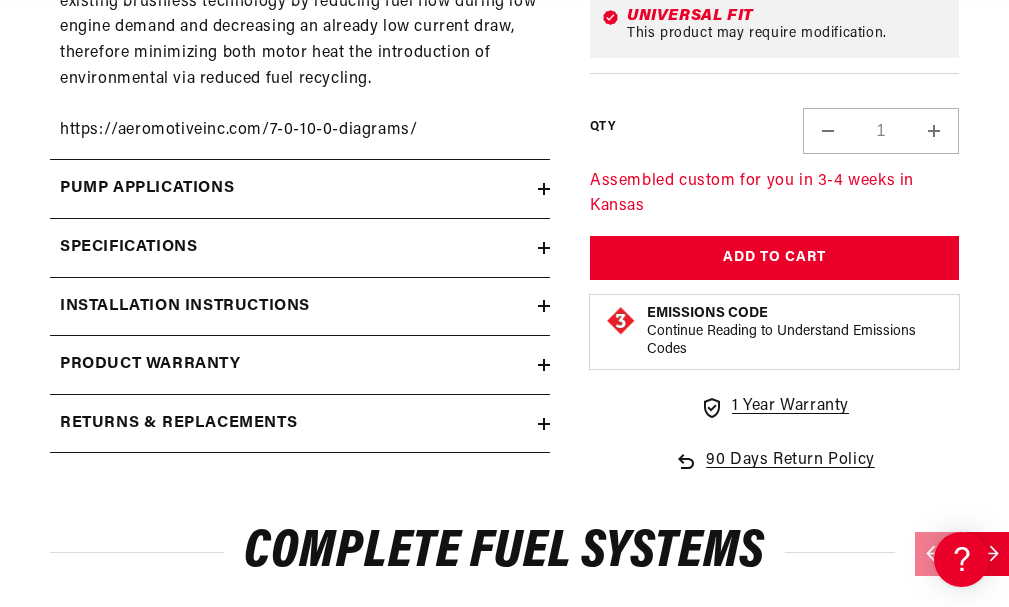 click 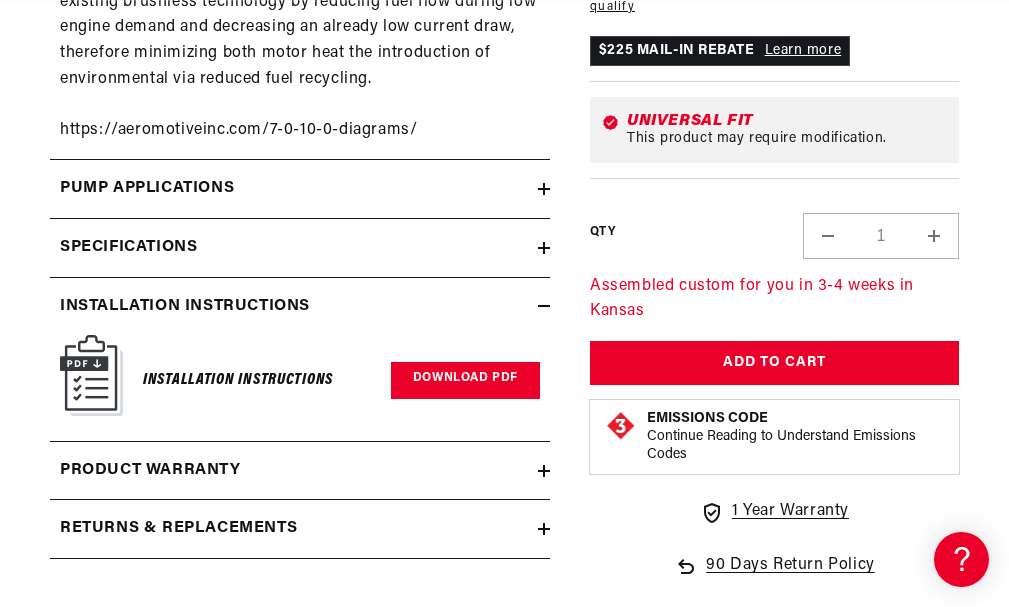 click on "Download PDF" at bounding box center (465, 380) 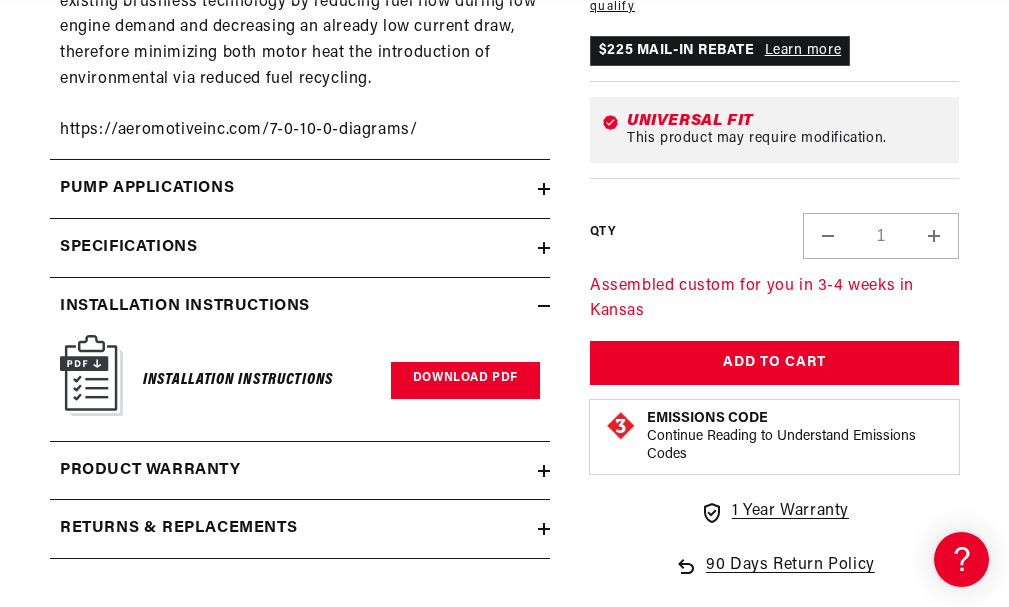 scroll, scrollTop: 0, scrollLeft: 0, axis: both 